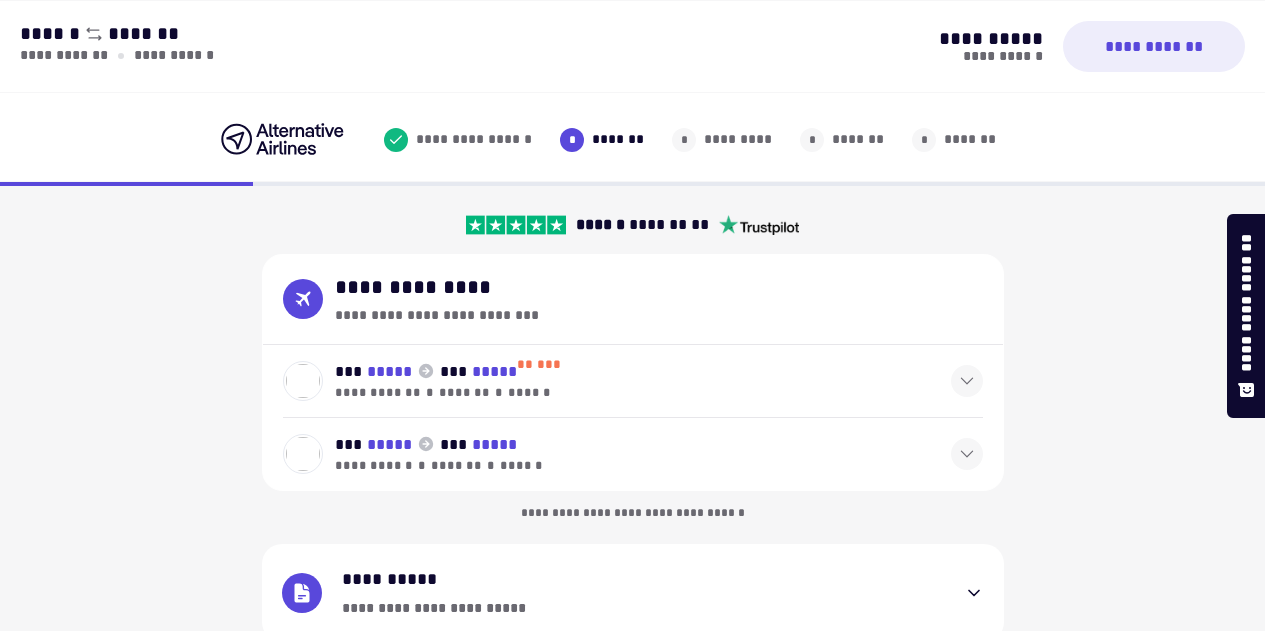 select on "**" 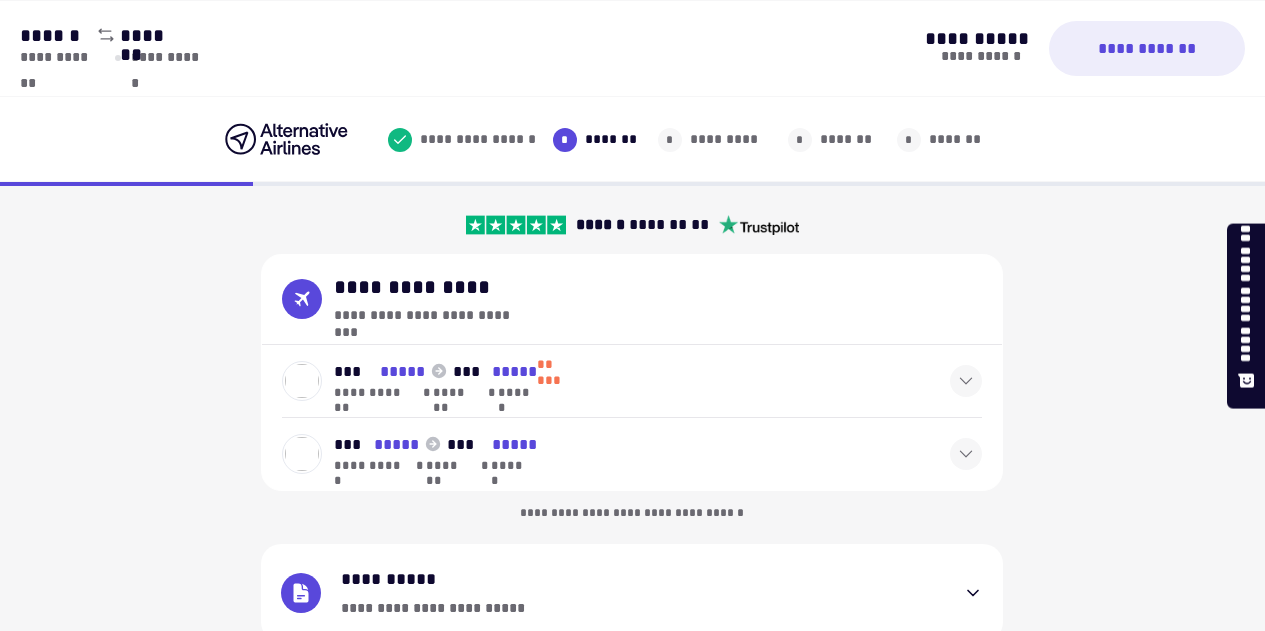 scroll, scrollTop: 492, scrollLeft: 0, axis: vertical 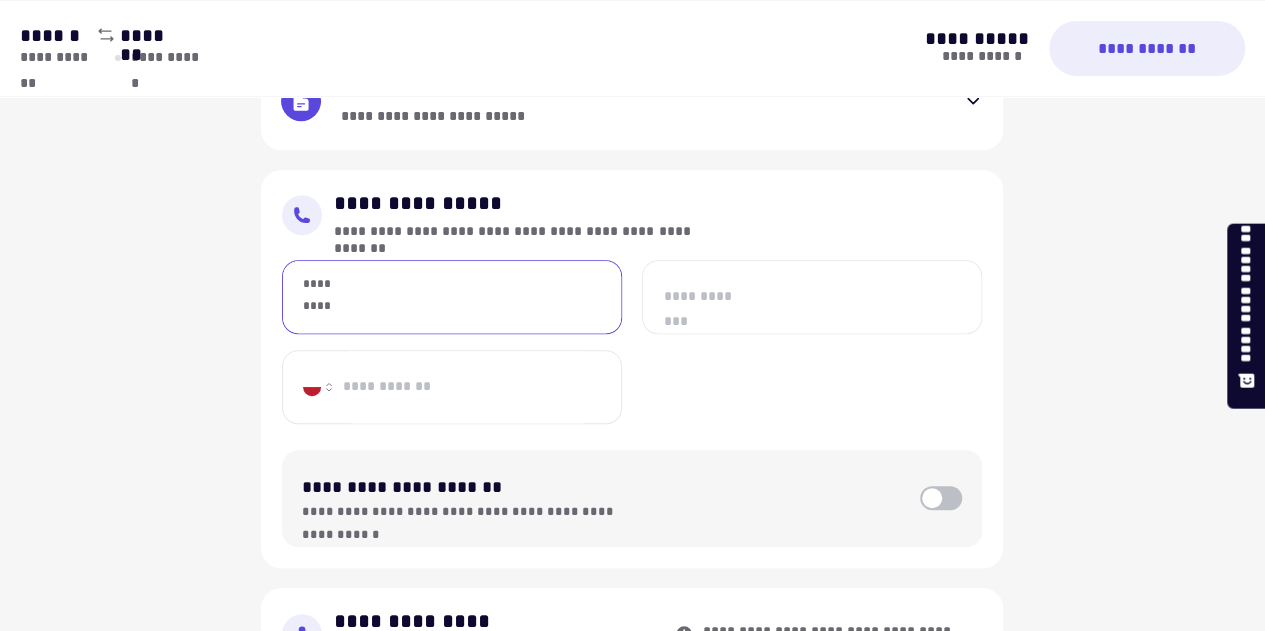 type on "**********" 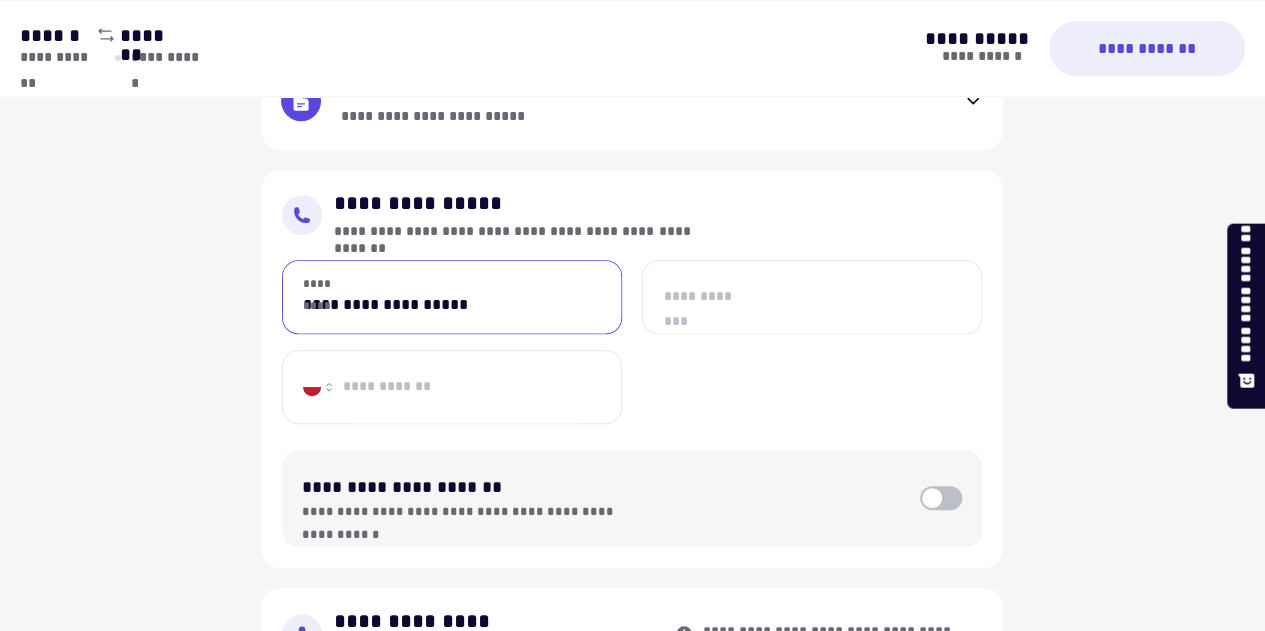 type on "**********" 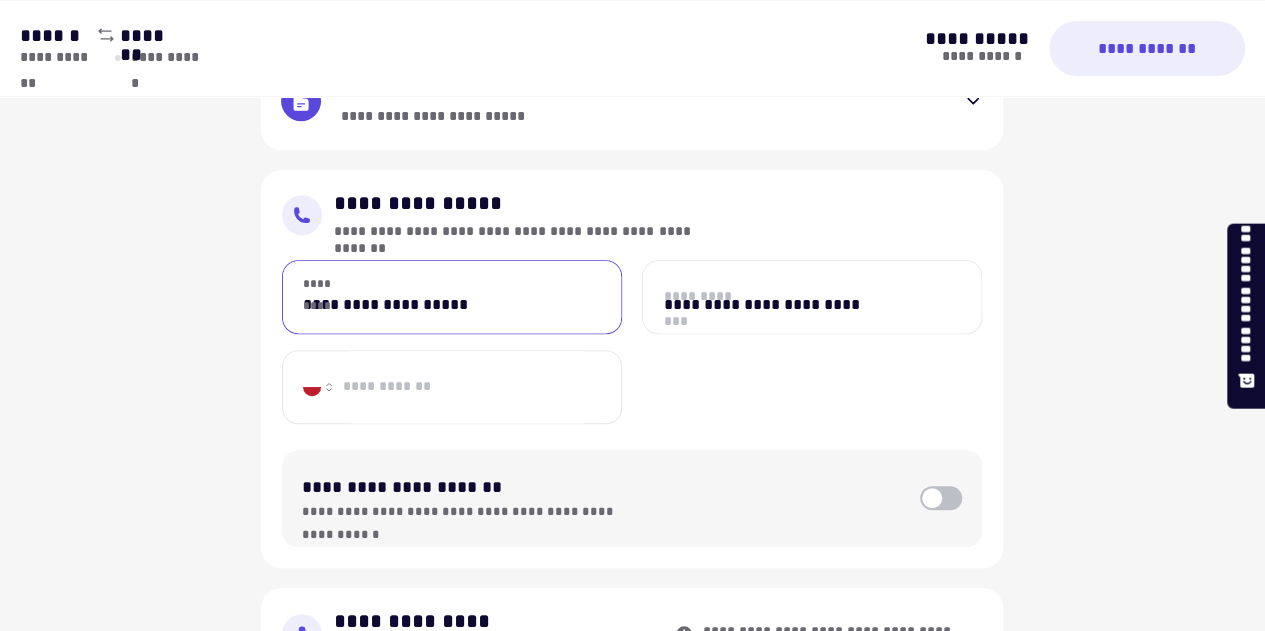 type on "*********" 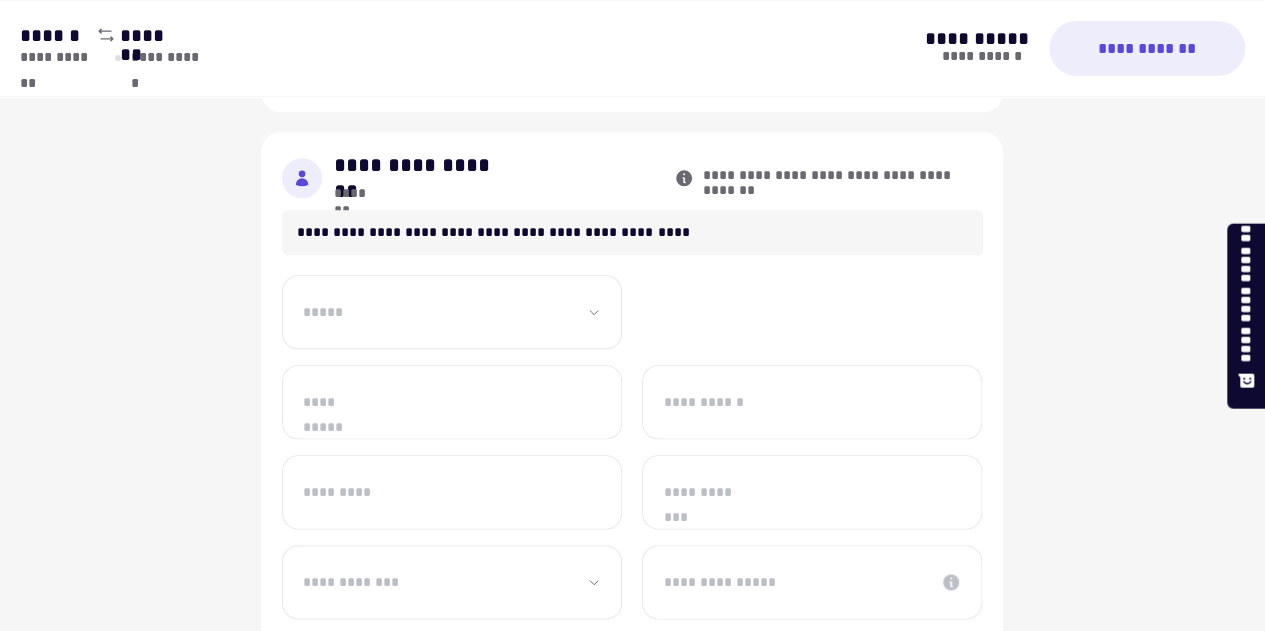 scroll, scrollTop: 951, scrollLeft: 0, axis: vertical 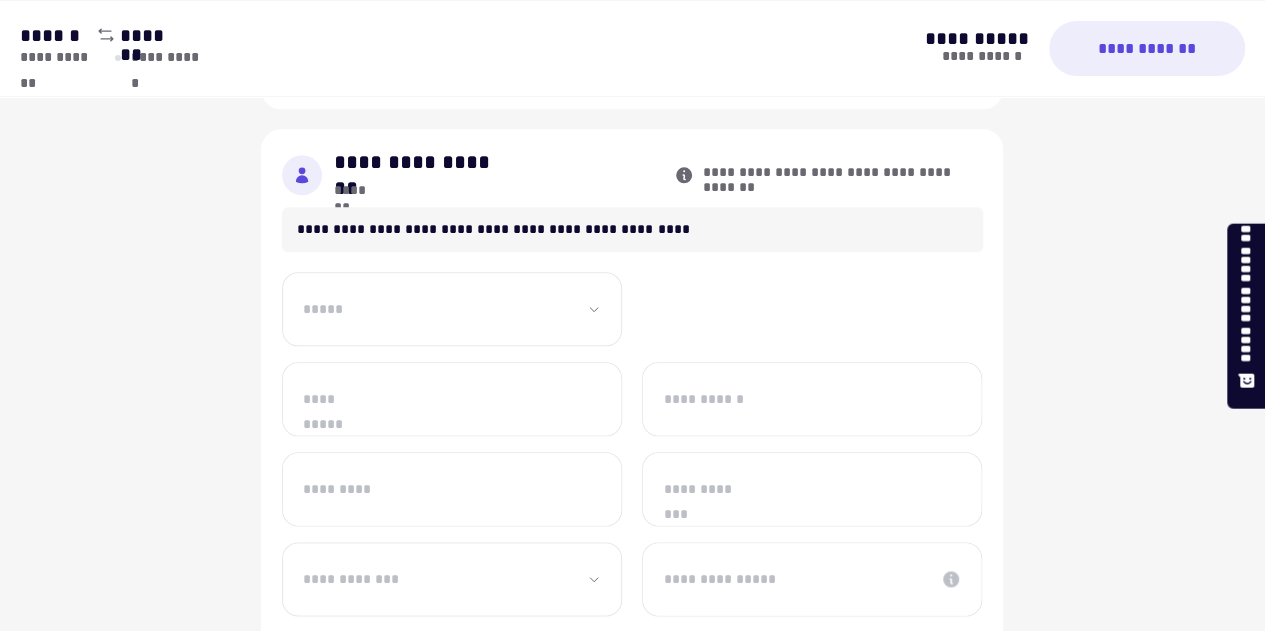 click on "**********" at bounding box center [452, 309] 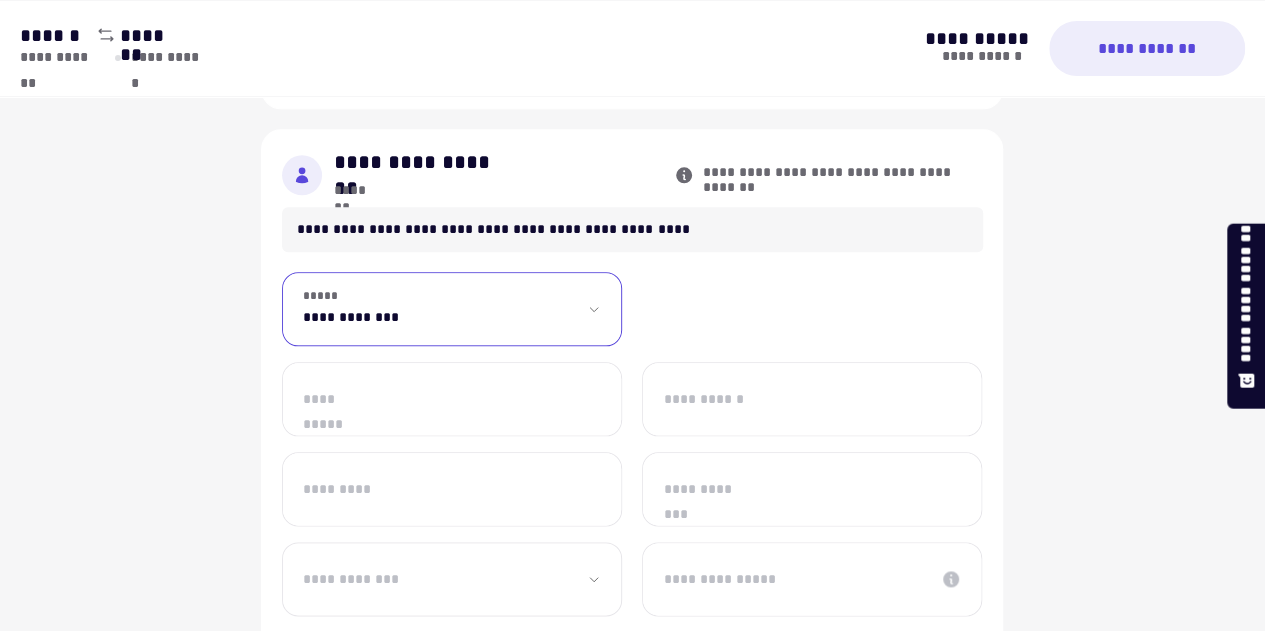 select on "**" 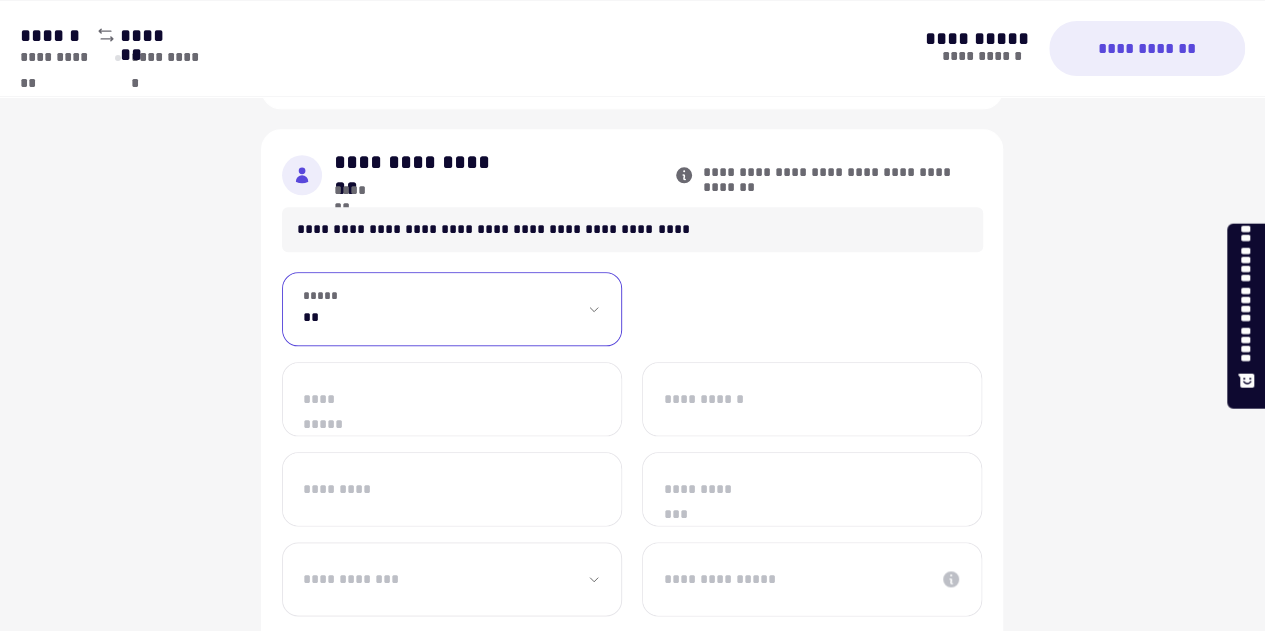 click on "**********" at bounding box center [452, 309] 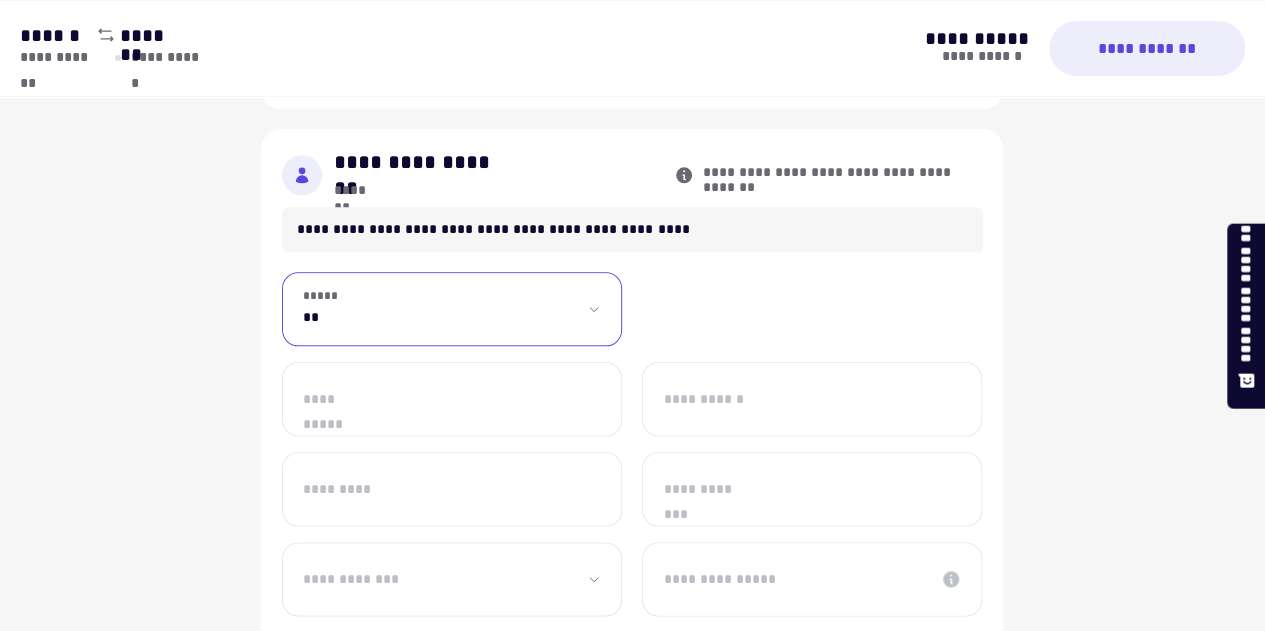 click on "**********" at bounding box center (452, 399) 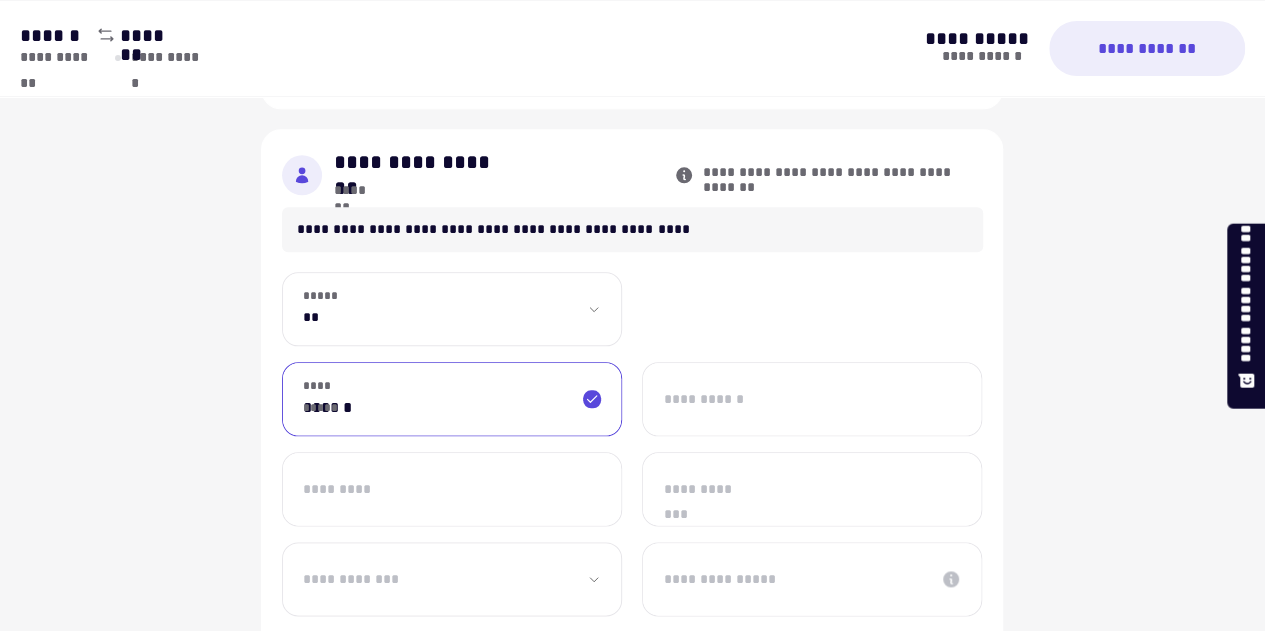 type on "******" 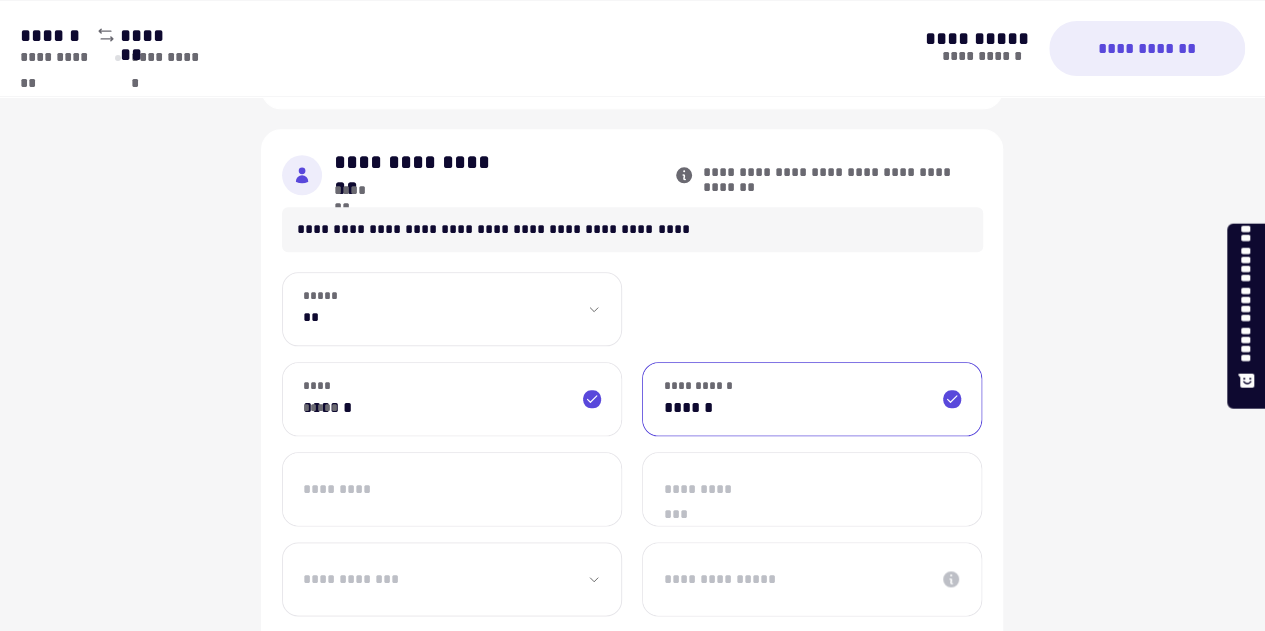 type on "******" 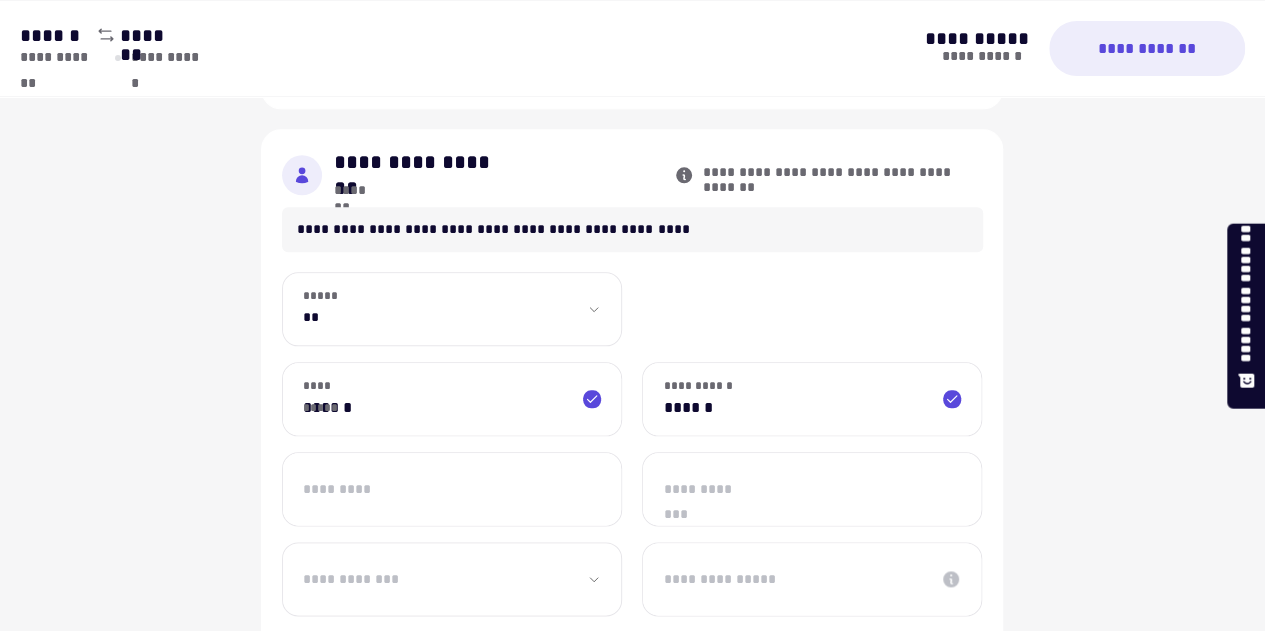 click on "*********" at bounding box center (452, 489) 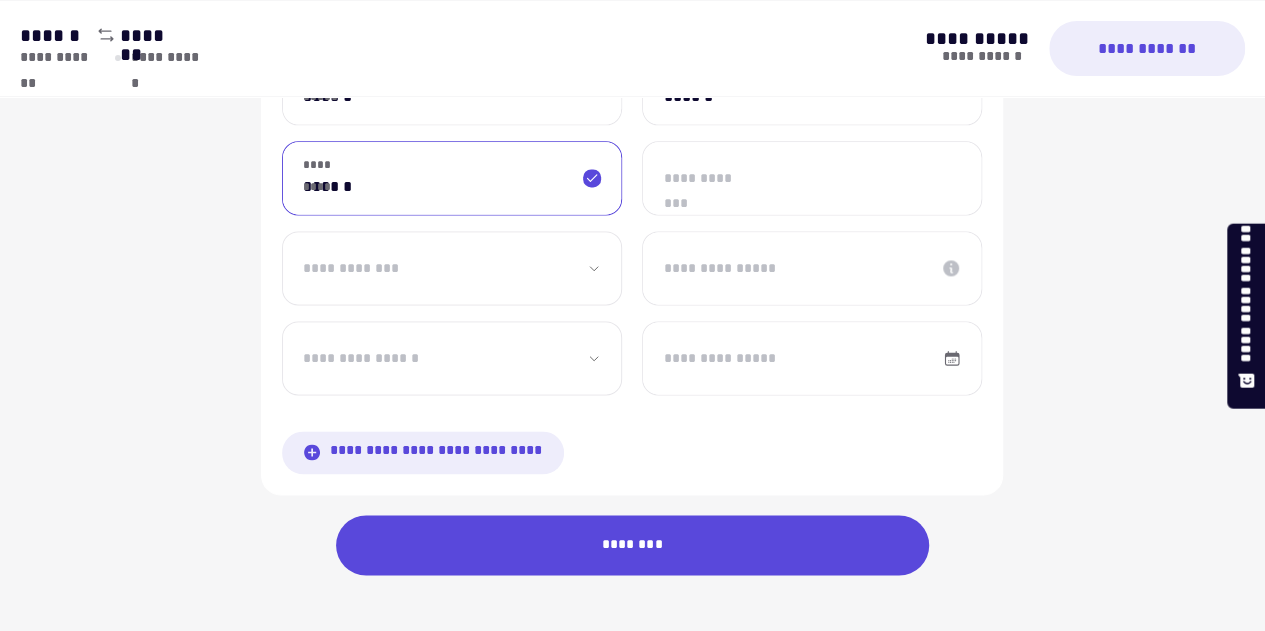 scroll, scrollTop: 1268, scrollLeft: 0, axis: vertical 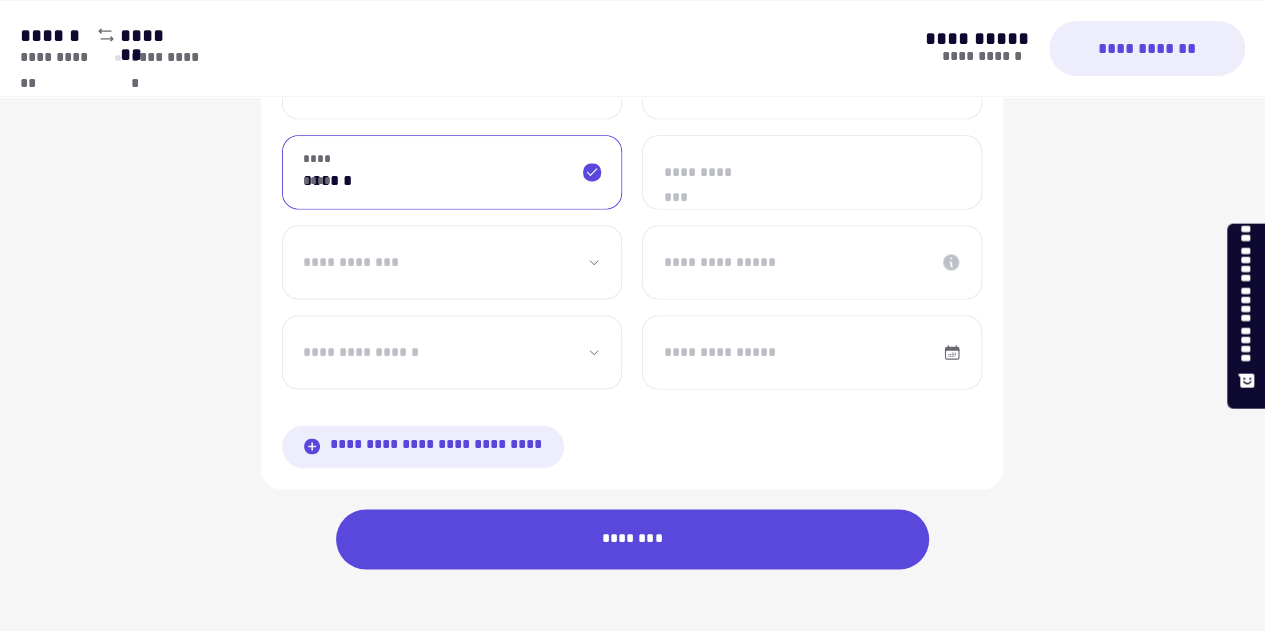 type on "******" 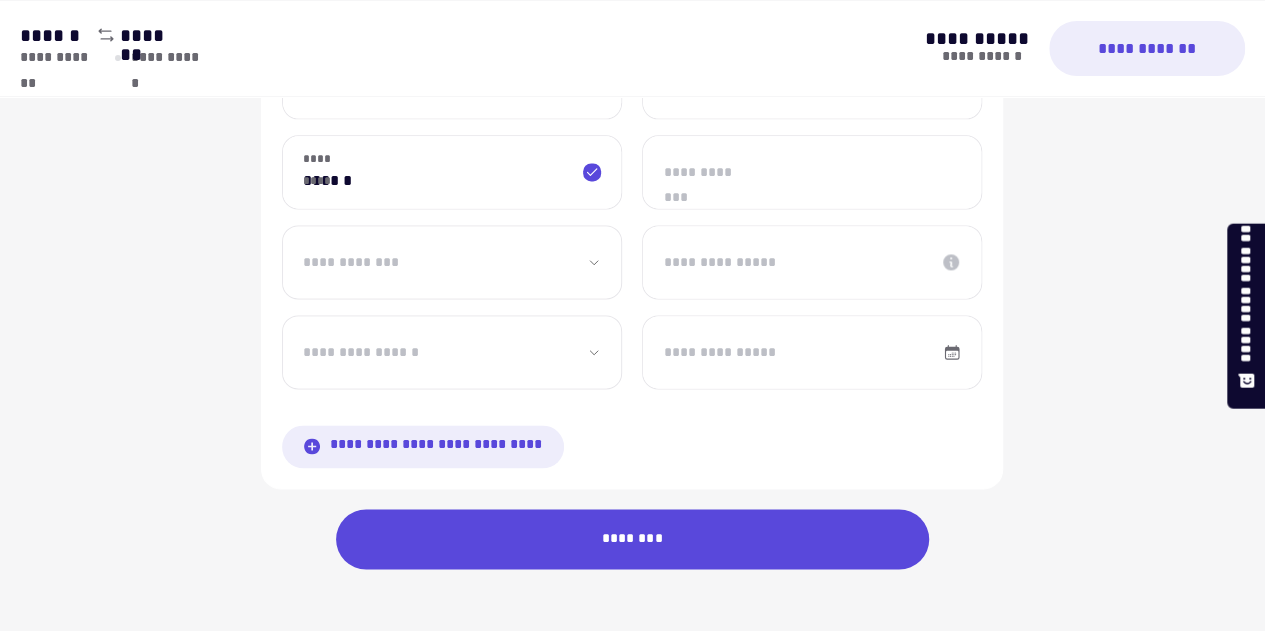 click on "**********" at bounding box center (812, 172) 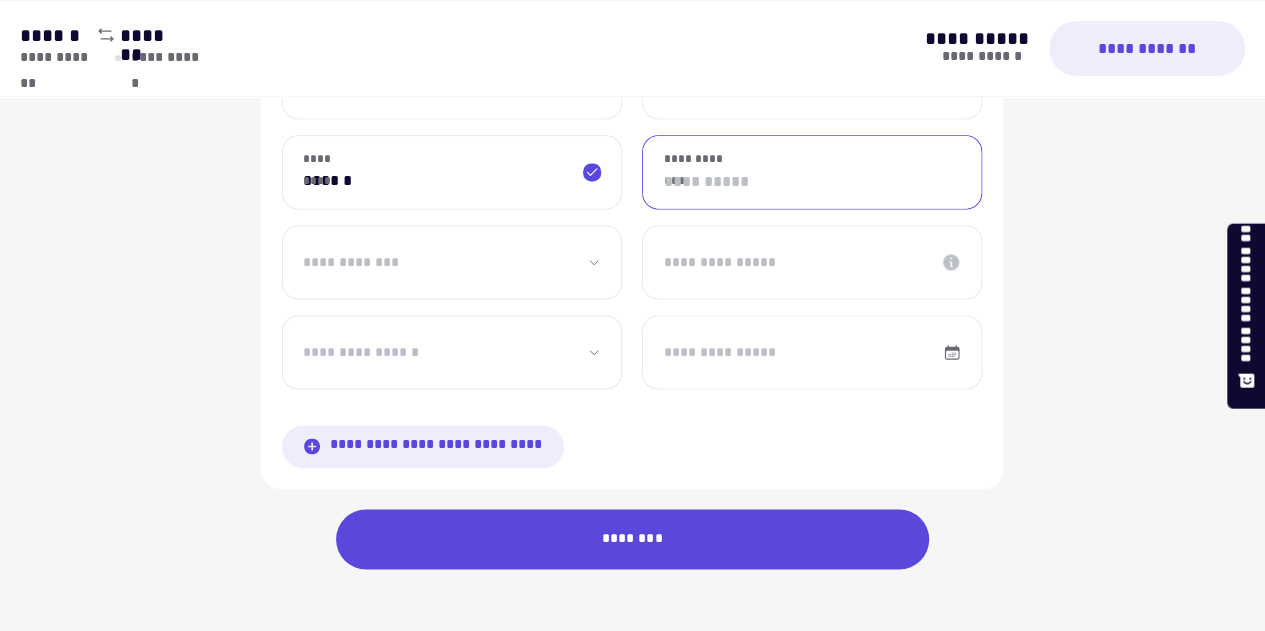 type on "*" 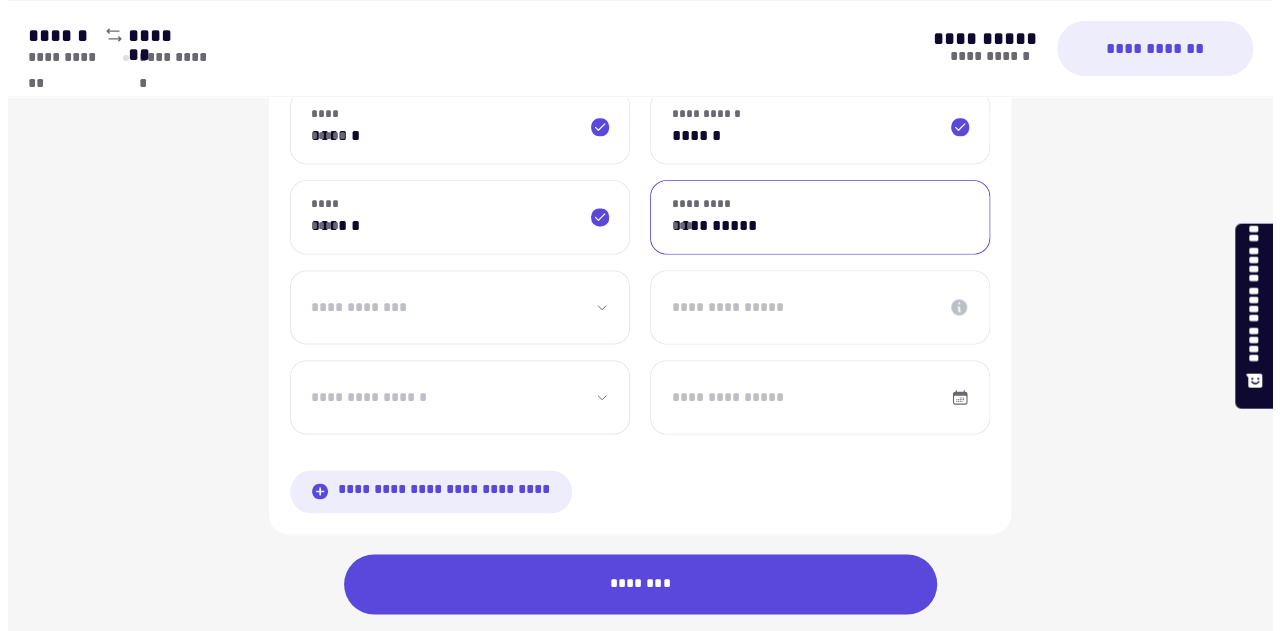 scroll, scrollTop: 1268, scrollLeft: 0, axis: vertical 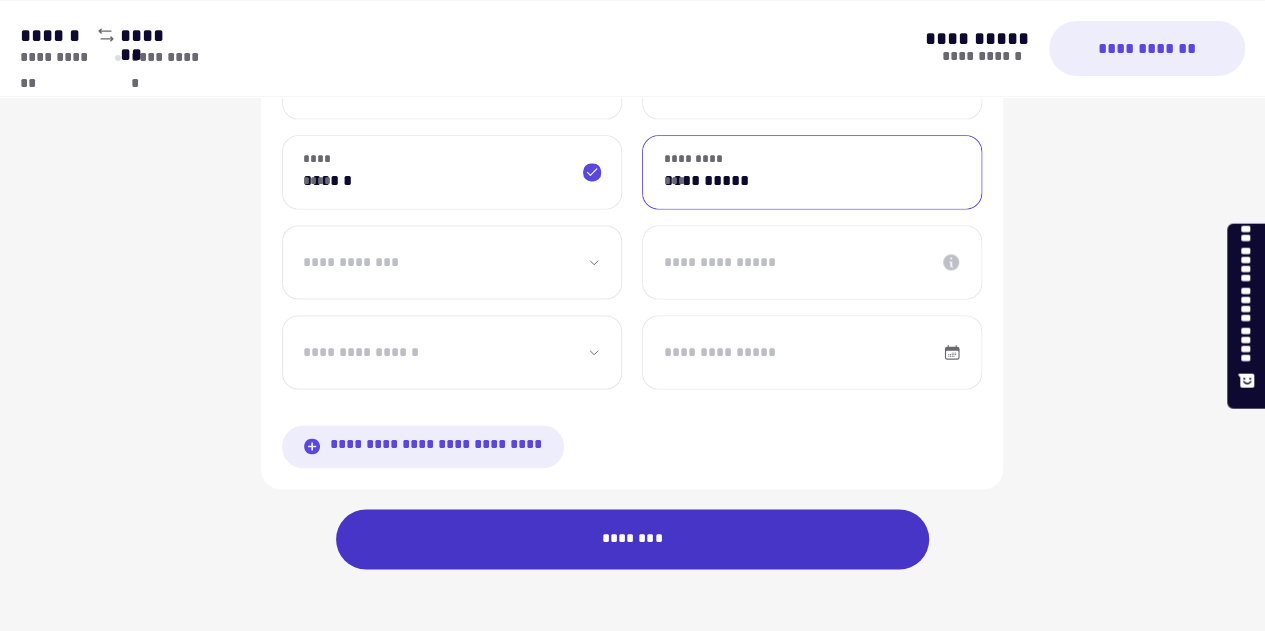 type on "**********" 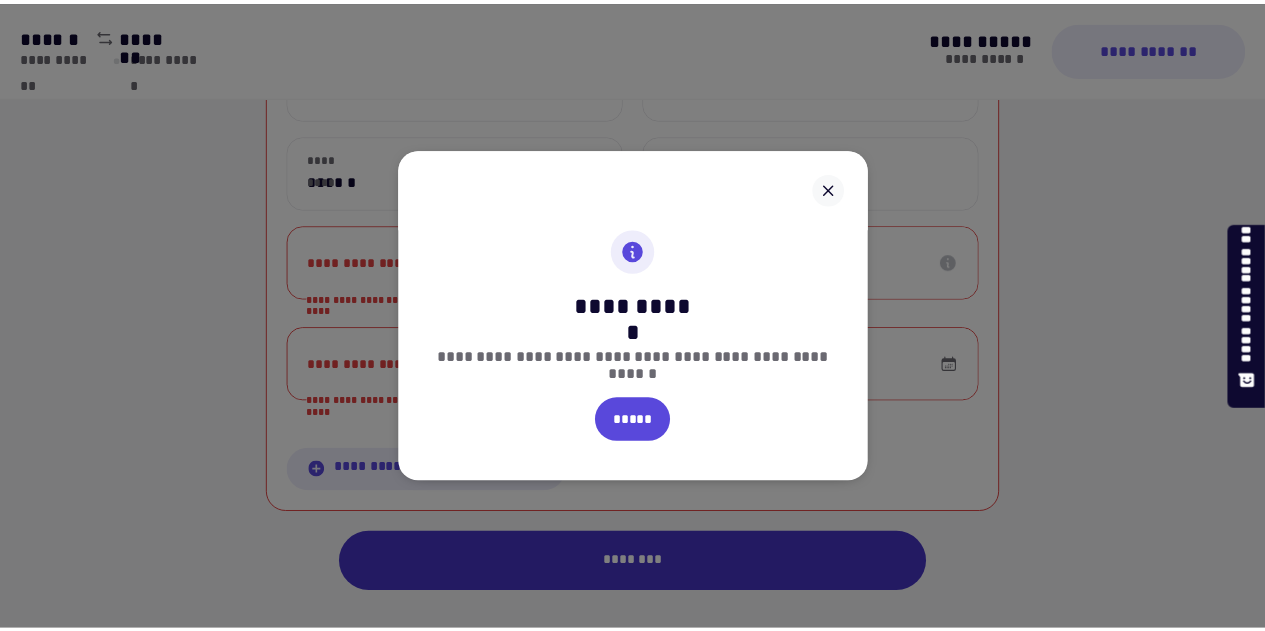 scroll, scrollTop: 1097, scrollLeft: 0, axis: vertical 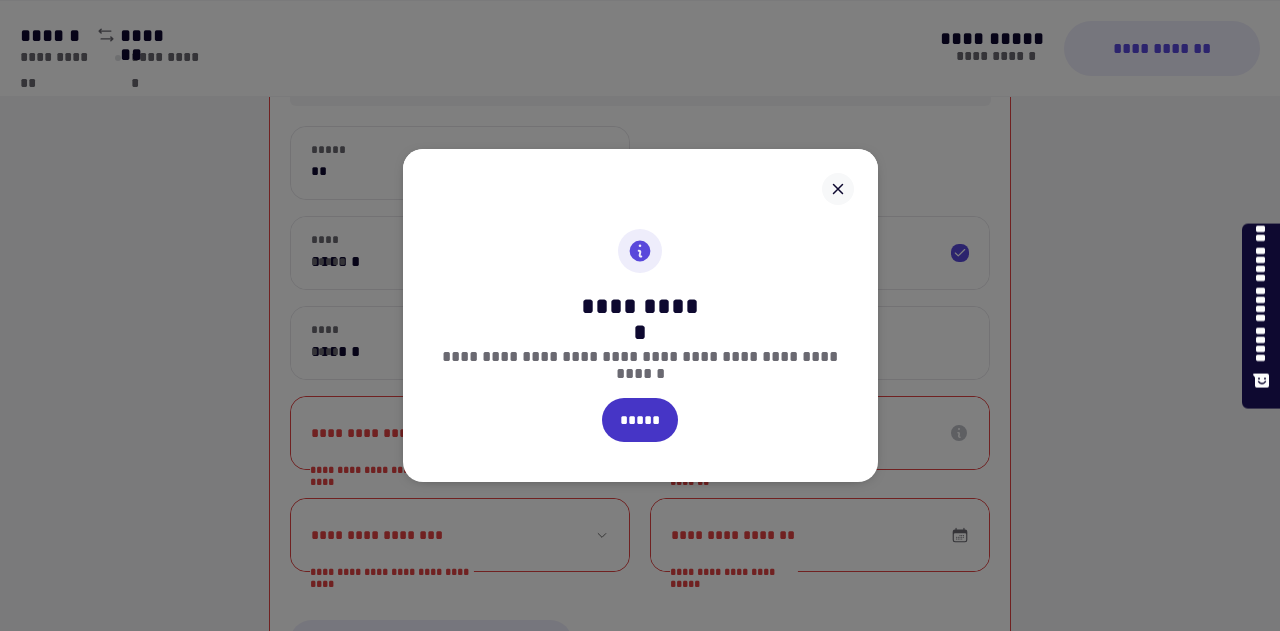 click on "*****" at bounding box center [640, 420] 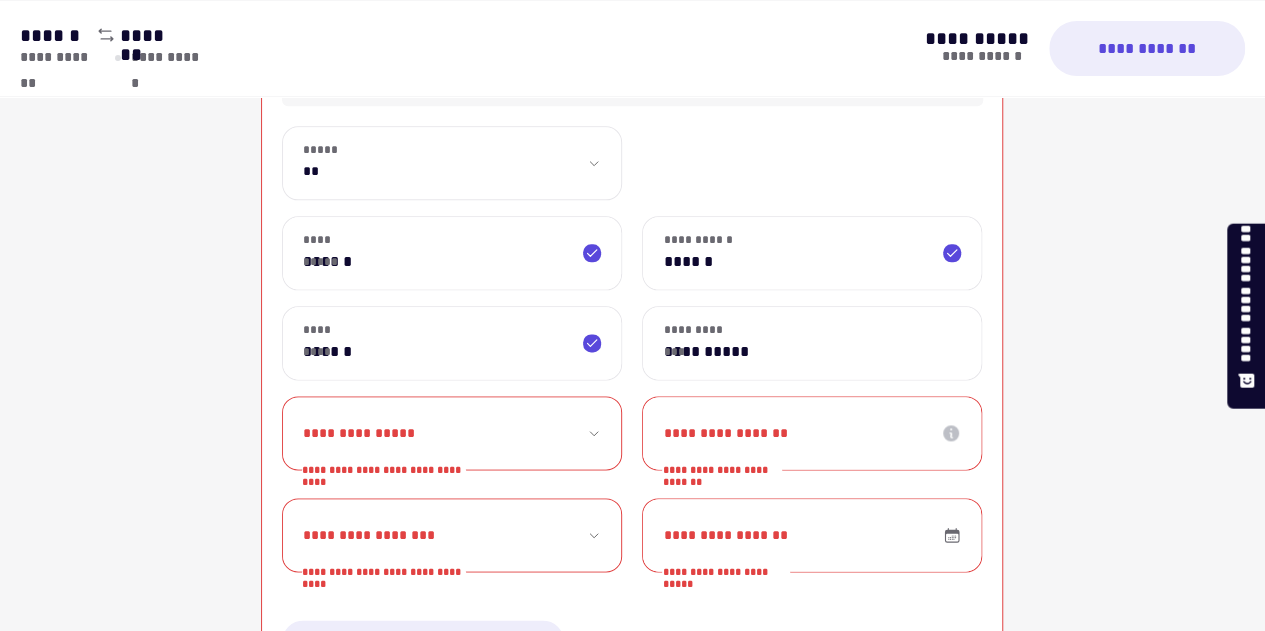 click on "**********" at bounding box center [452, 433] 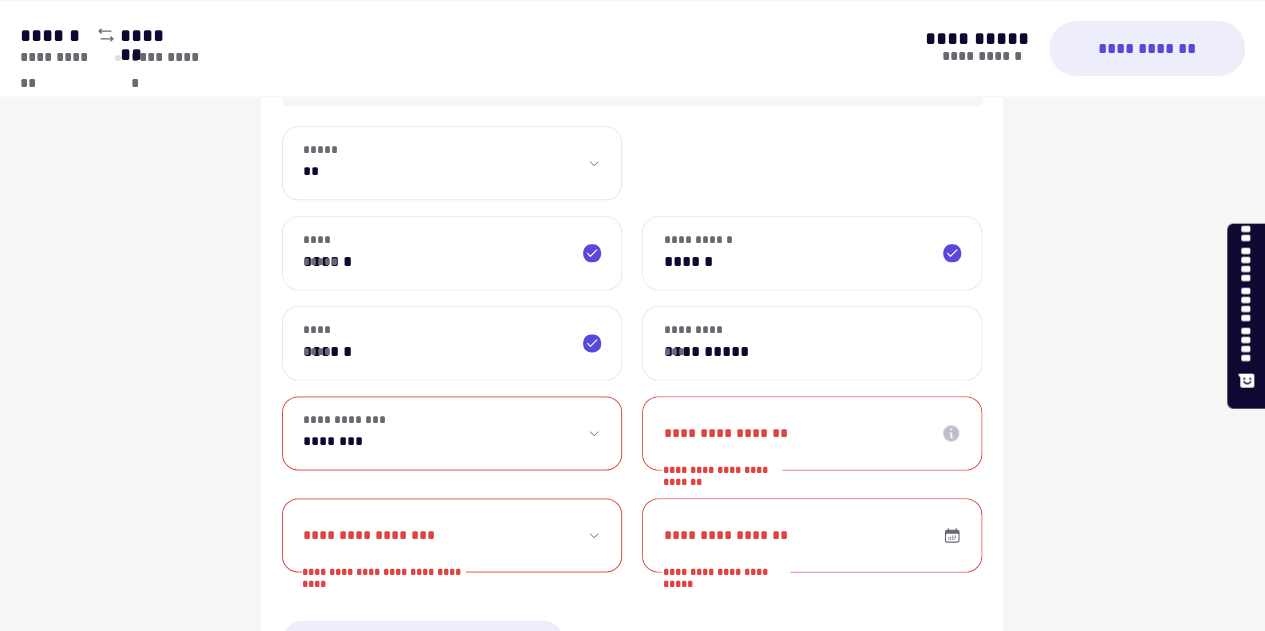 click on "**********" at bounding box center (452, 433) 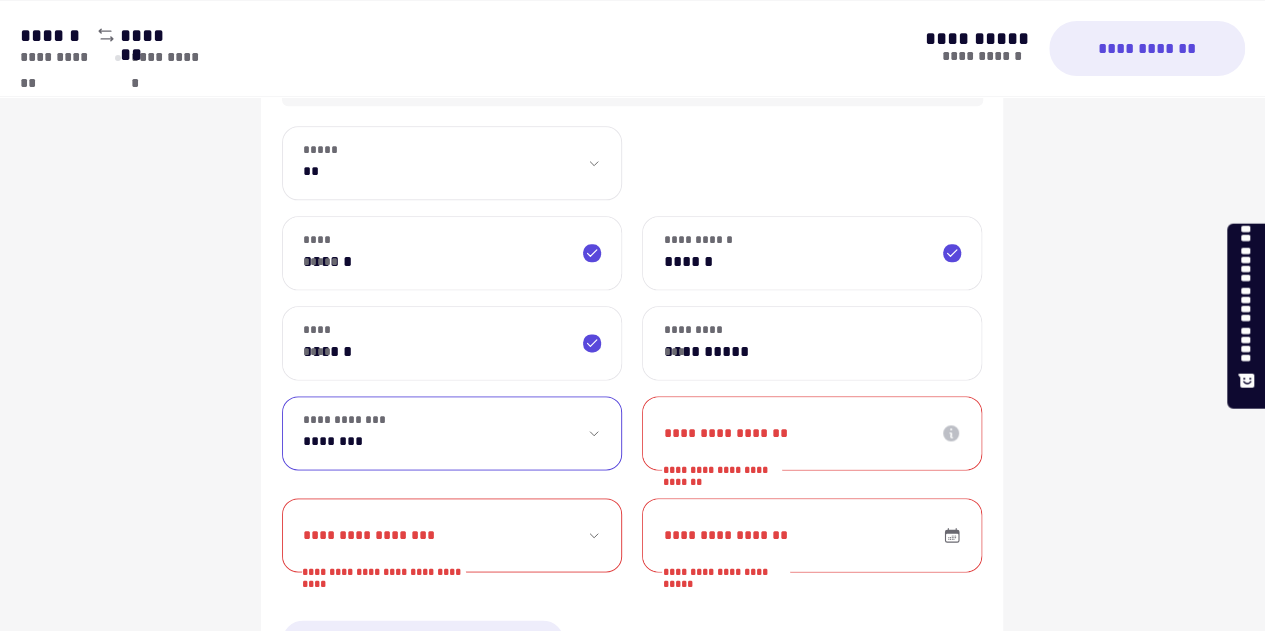 click on "**********" at bounding box center [812, 433] 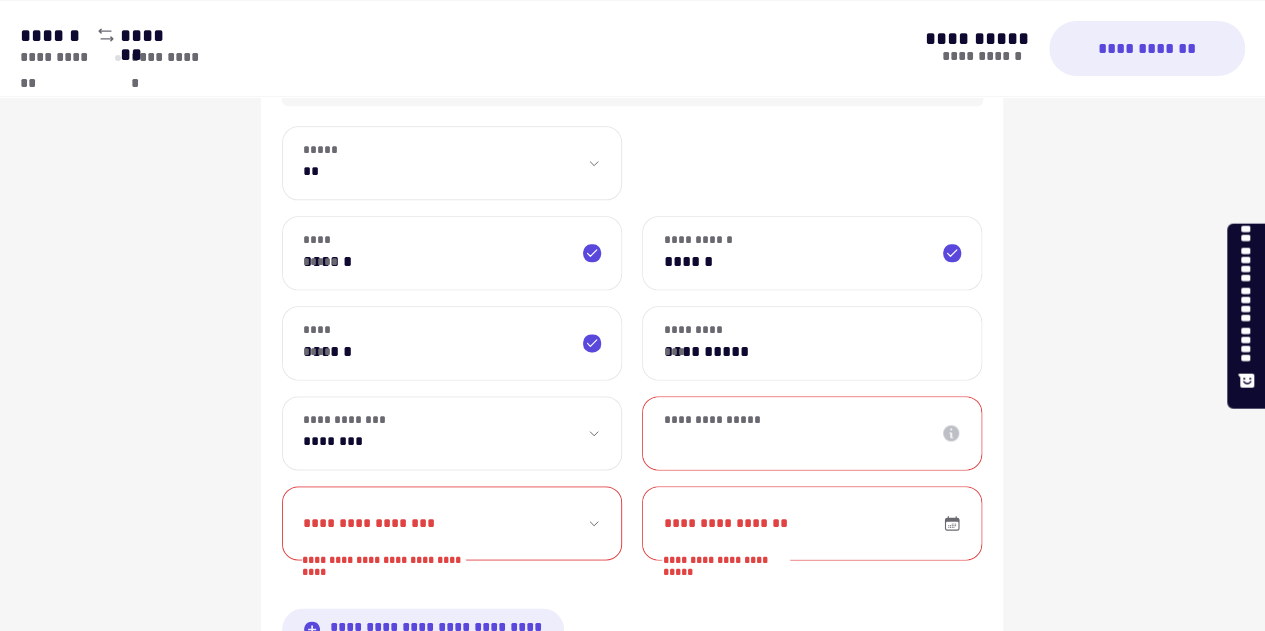 click on "**********" at bounding box center [452, 433] 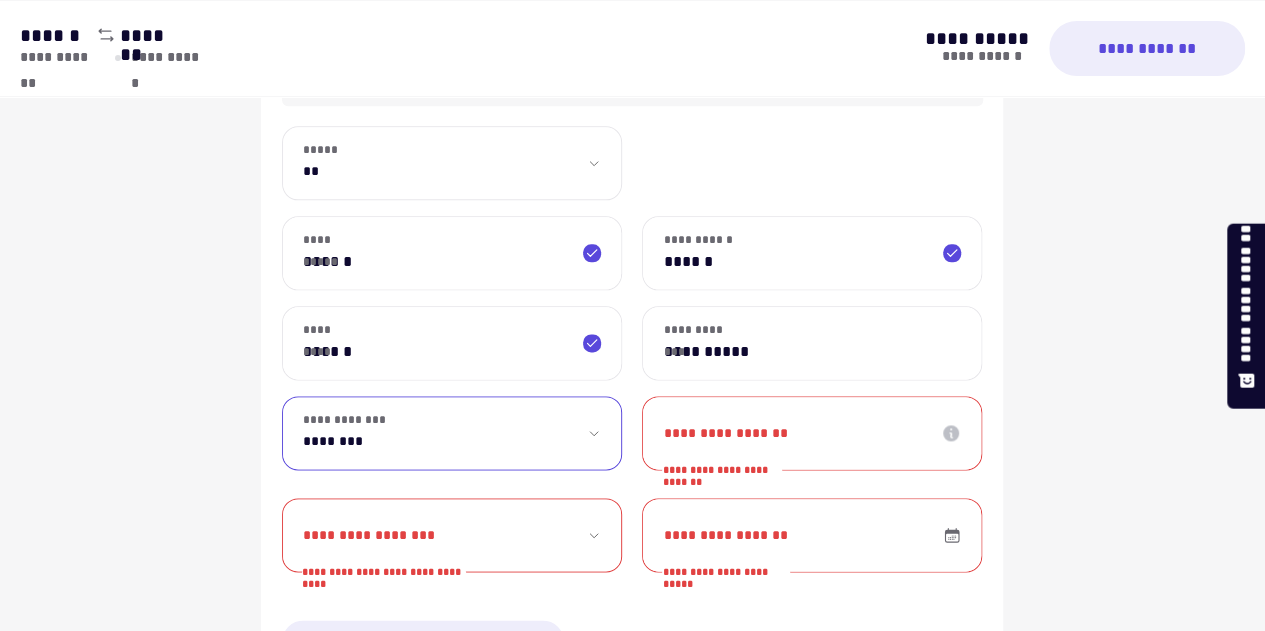 select on "*******" 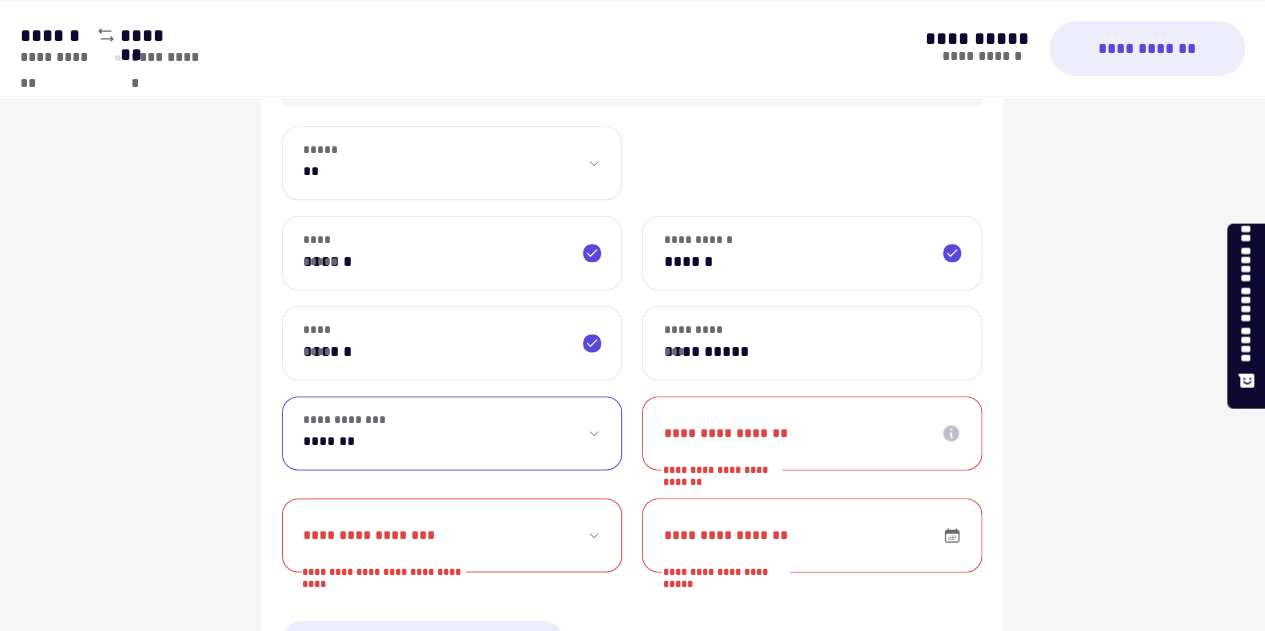 click on "**********" at bounding box center (452, 433) 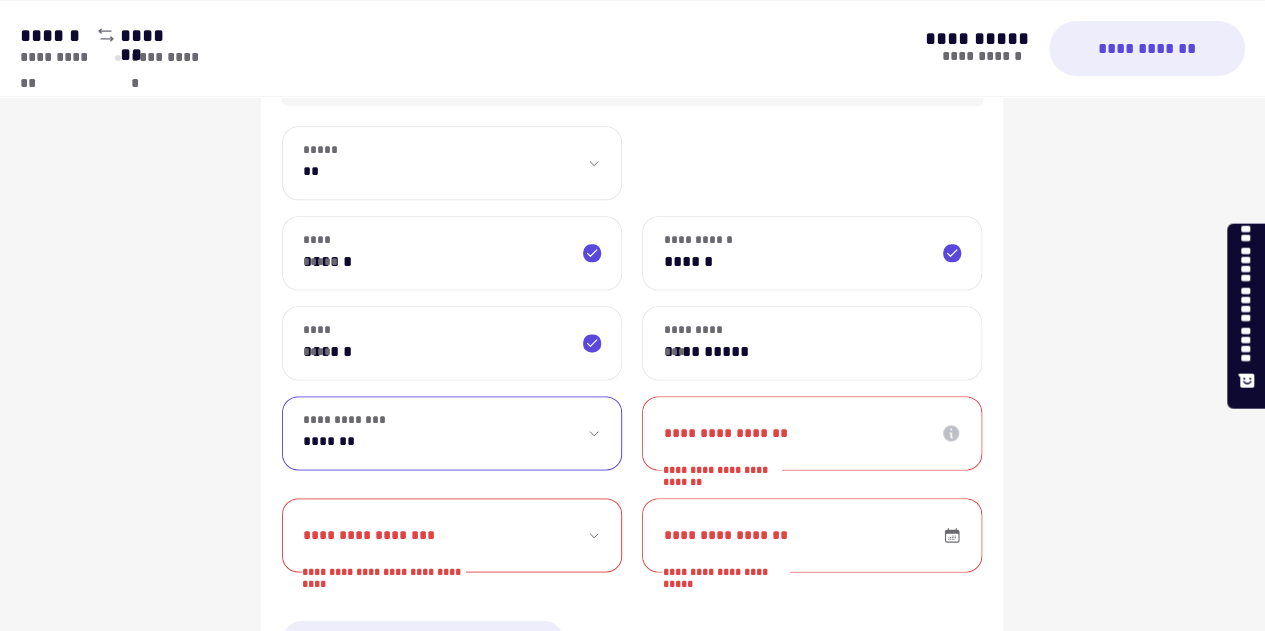 click on "**********" at bounding box center (812, 433) 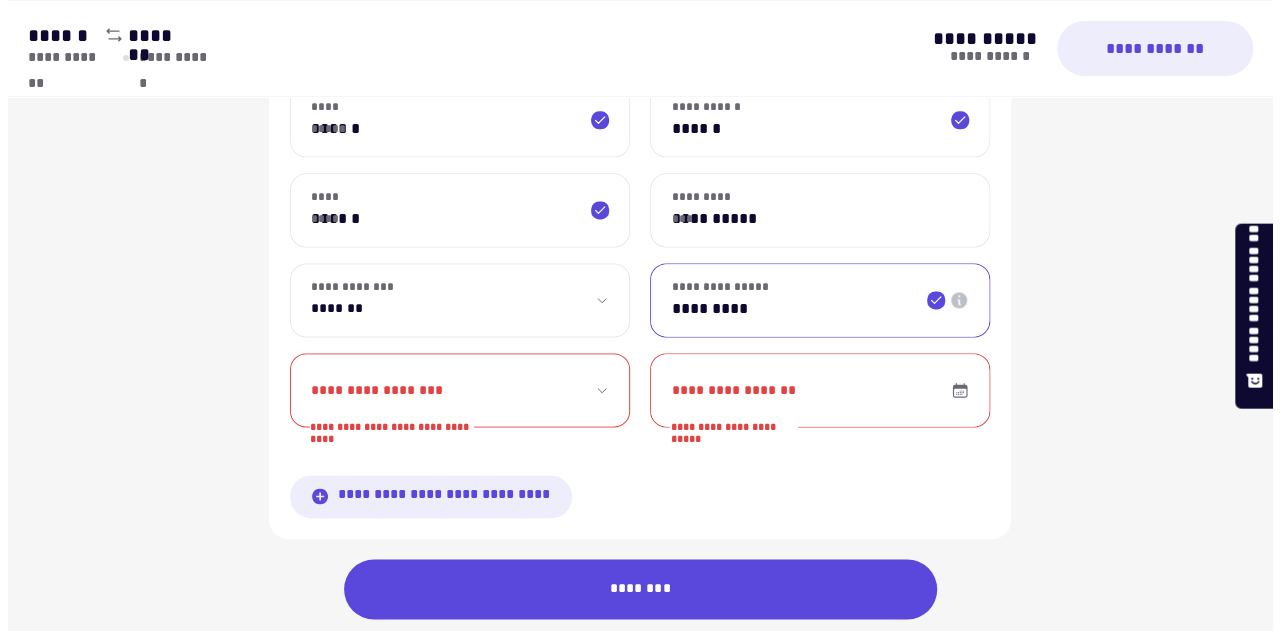 scroll, scrollTop: 1251, scrollLeft: 0, axis: vertical 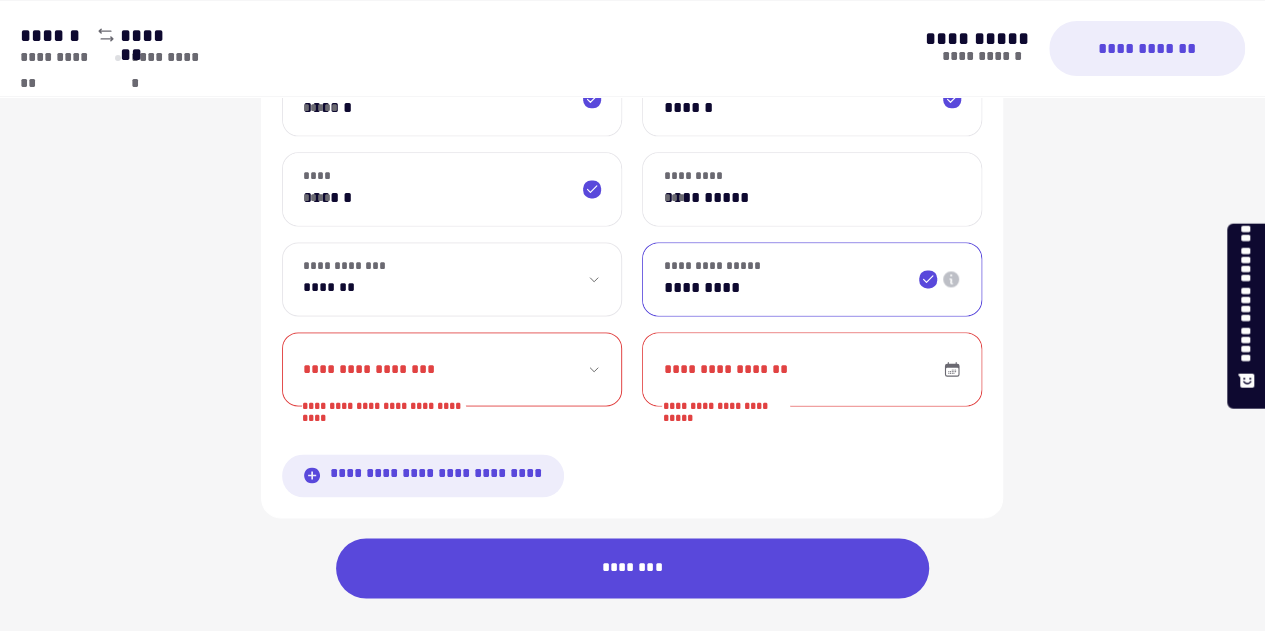 type on "*********" 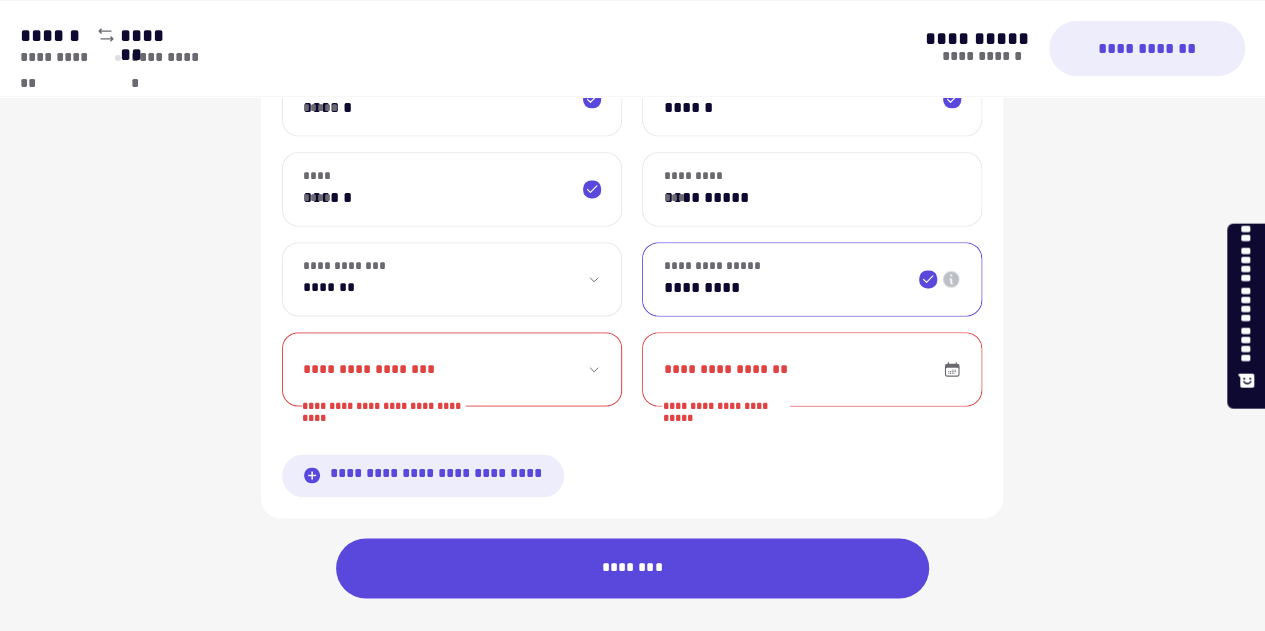 click on "**********" at bounding box center [452, 369] 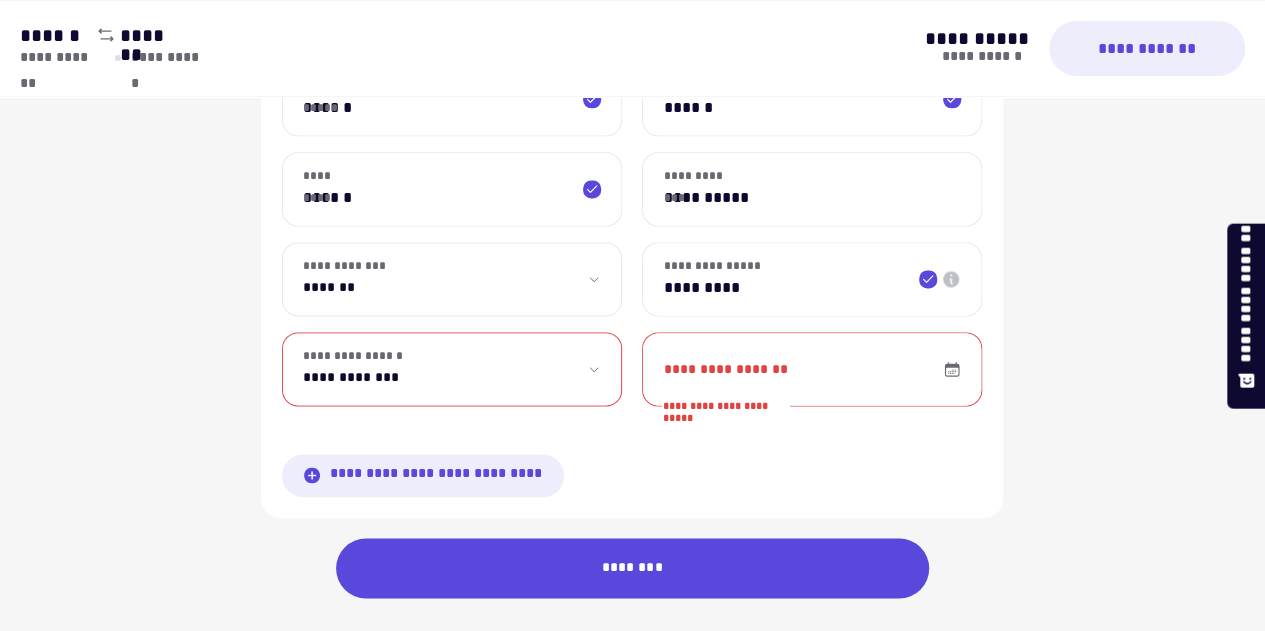 select on "**" 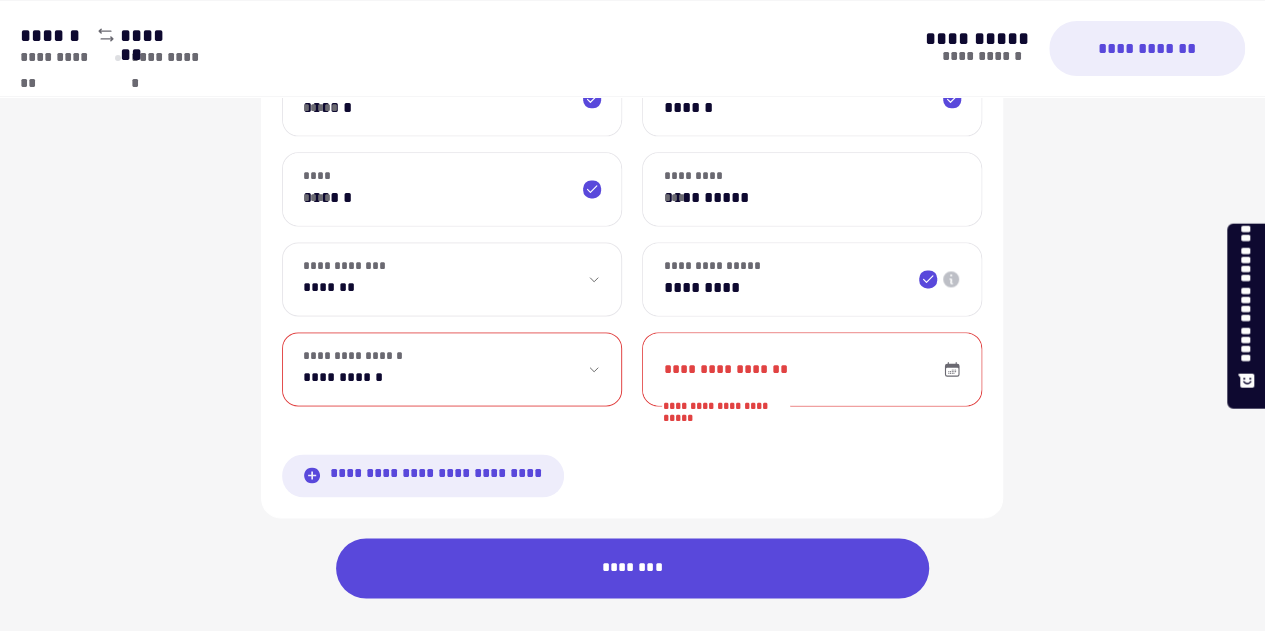 click on "**********" at bounding box center [452, 369] 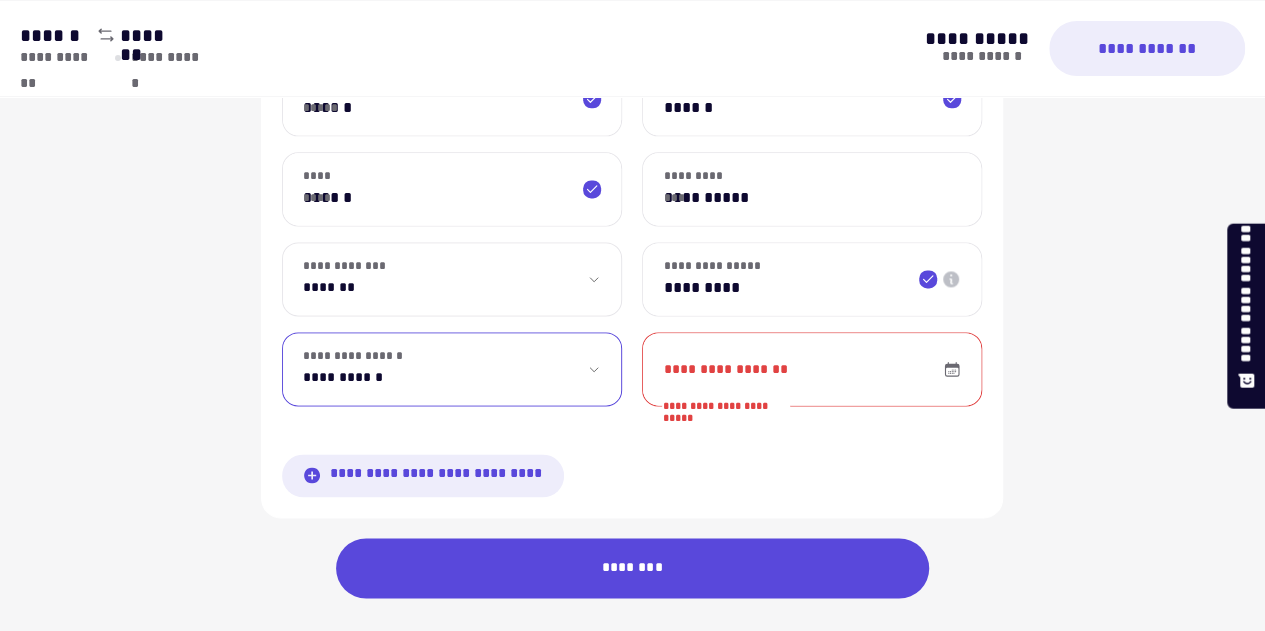 click on "**********" at bounding box center (812, 369) 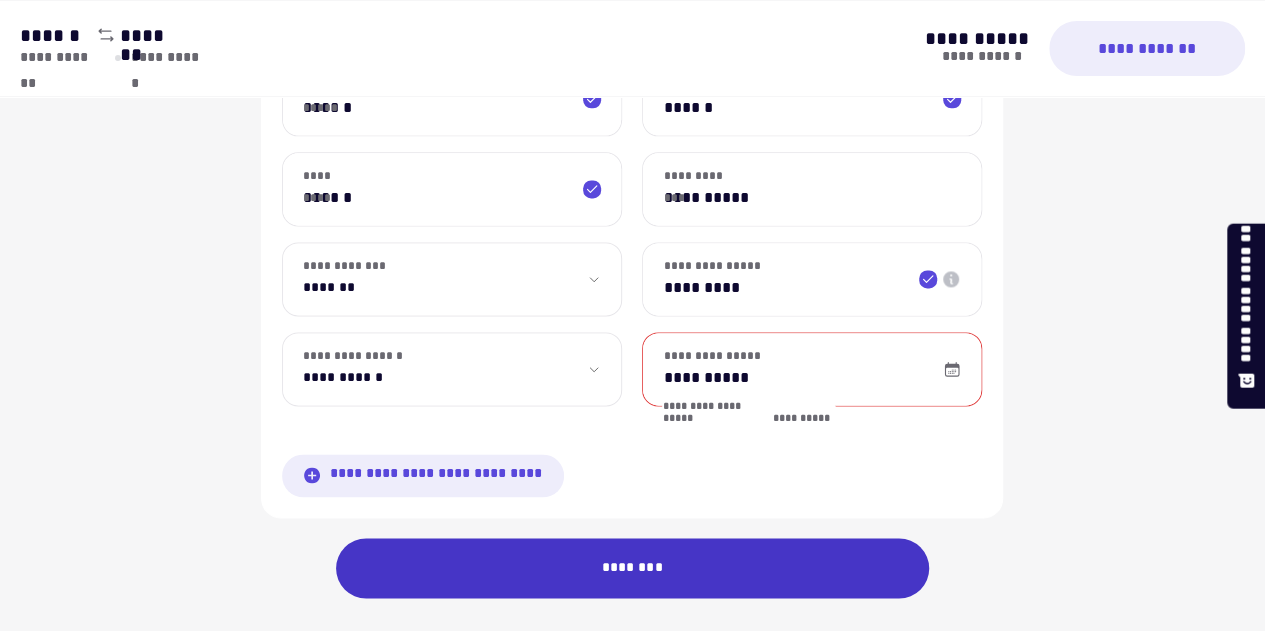 type on "**********" 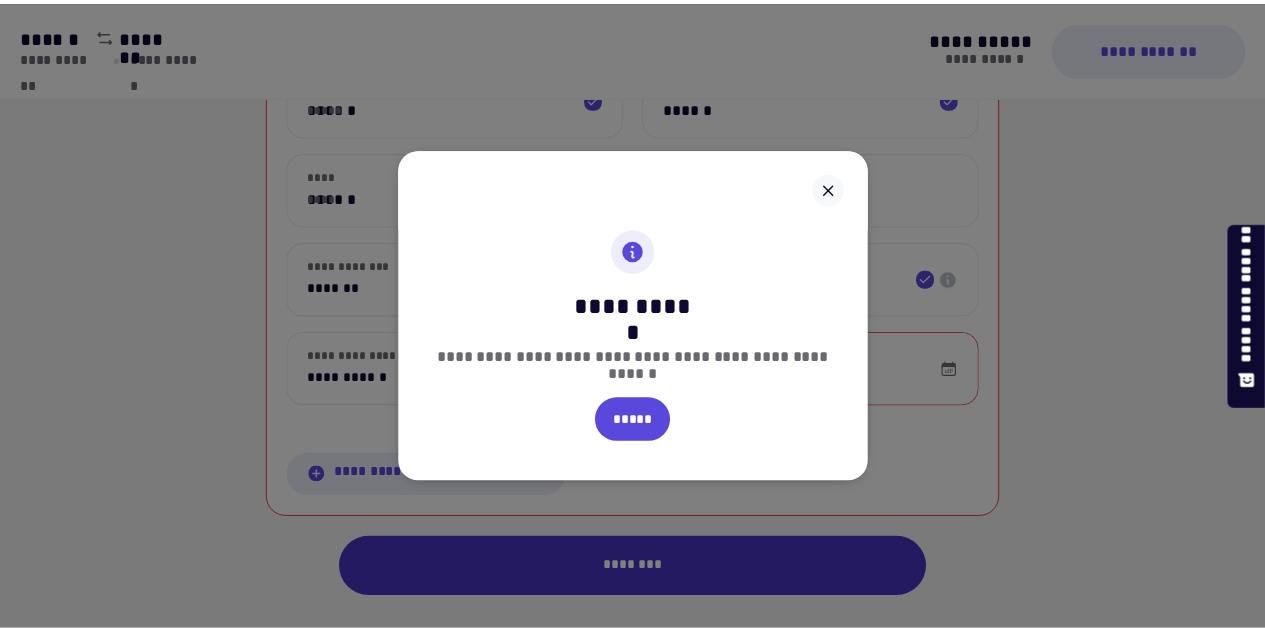 scroll, scrollTop: 1097, scrollLeft: 0, axis: vertical 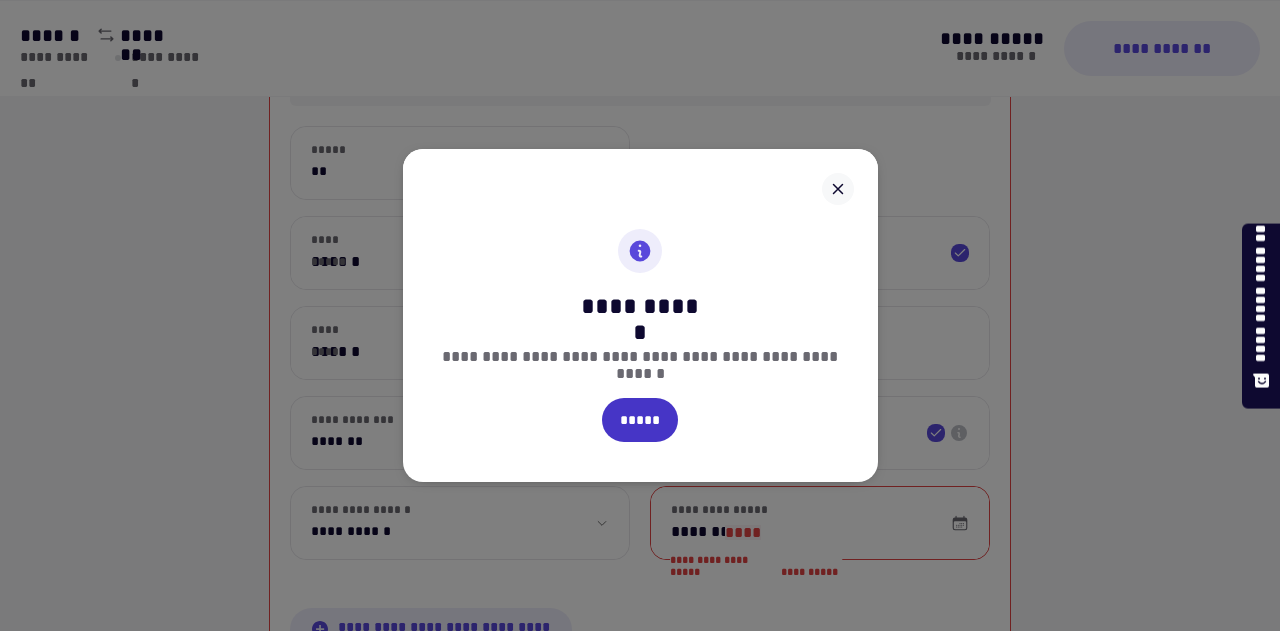 click on "*****" at bounding box center [640, 420] 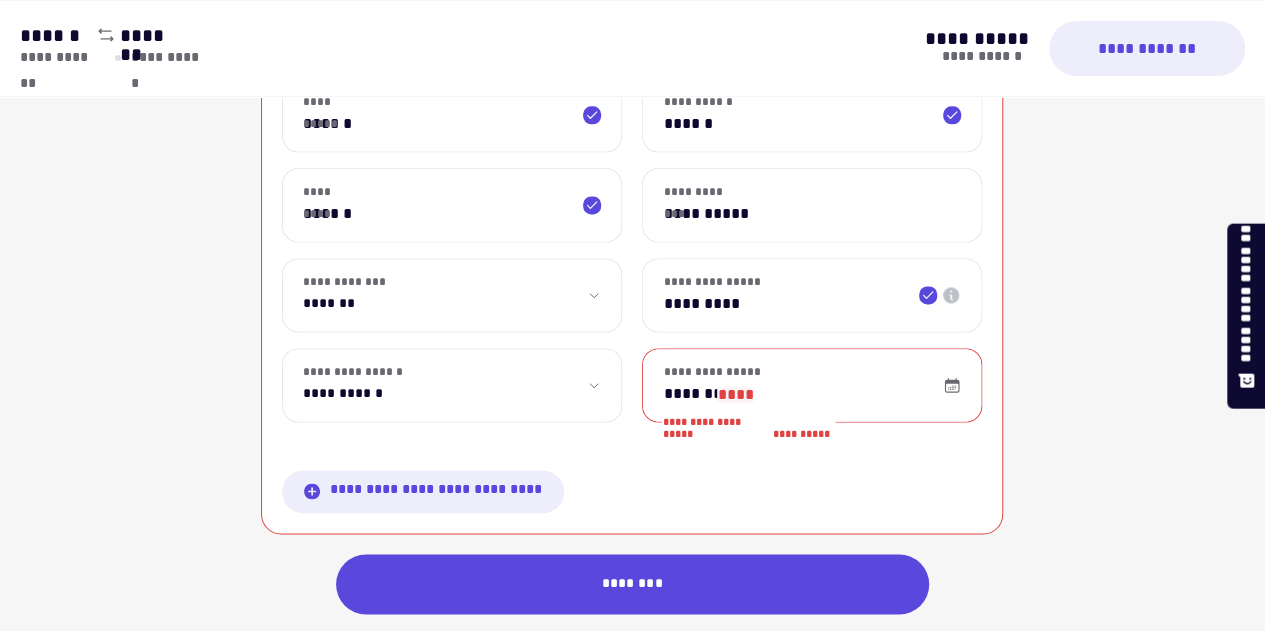 scroll, scrollTop: 1251, scrollLeft: 0, axis: vertical 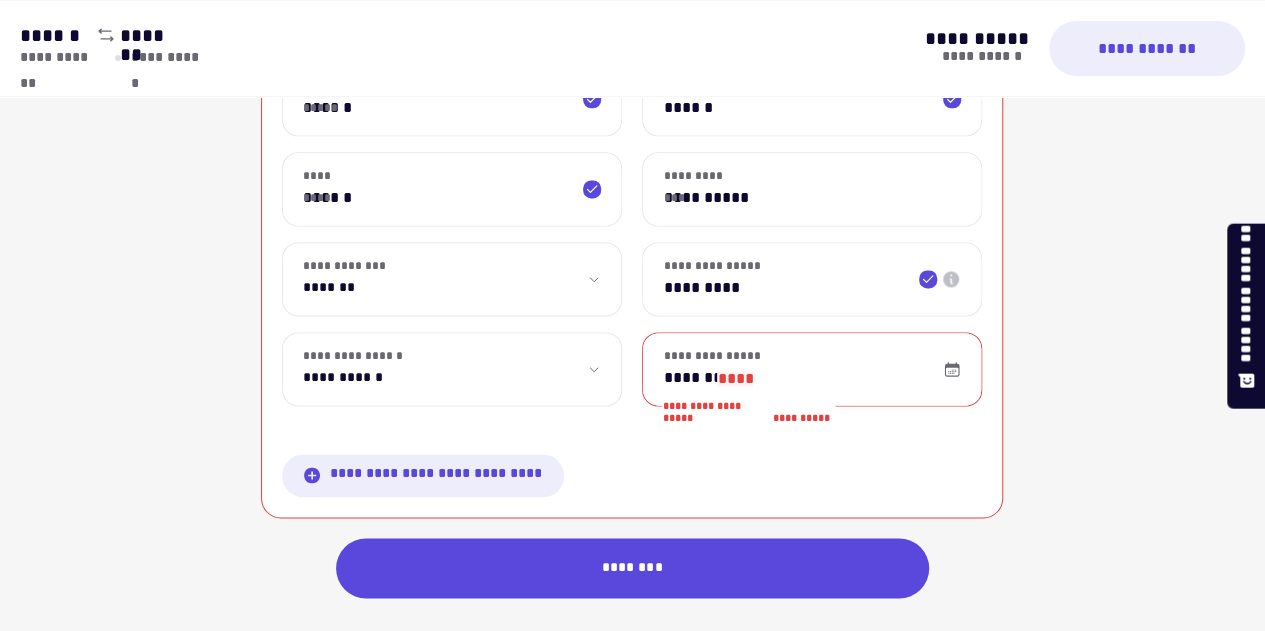 click on "**********" at bounding box center (452, 279) 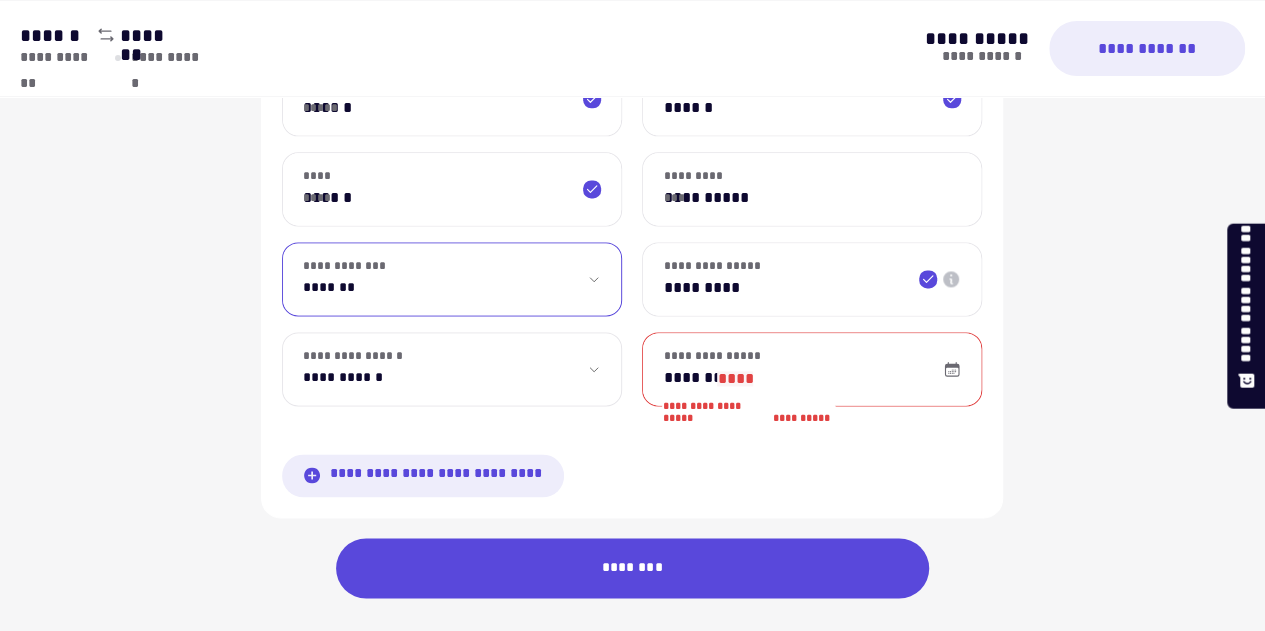 select on "********" 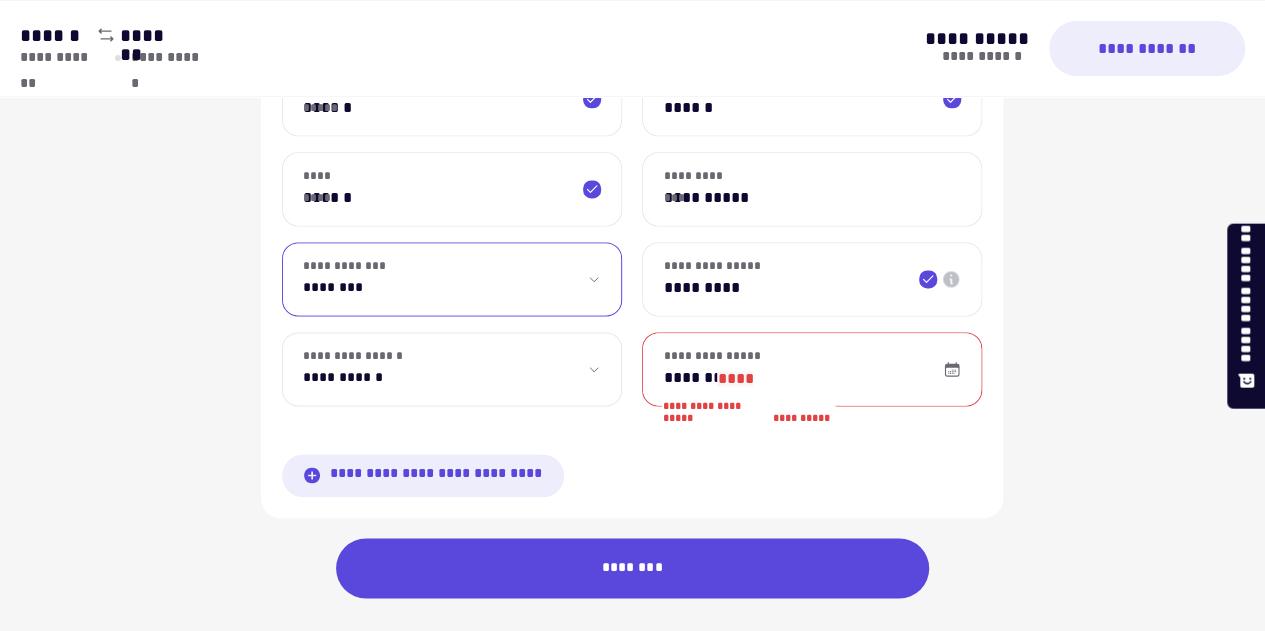 click on "**********" at bounding box center [452, 279] 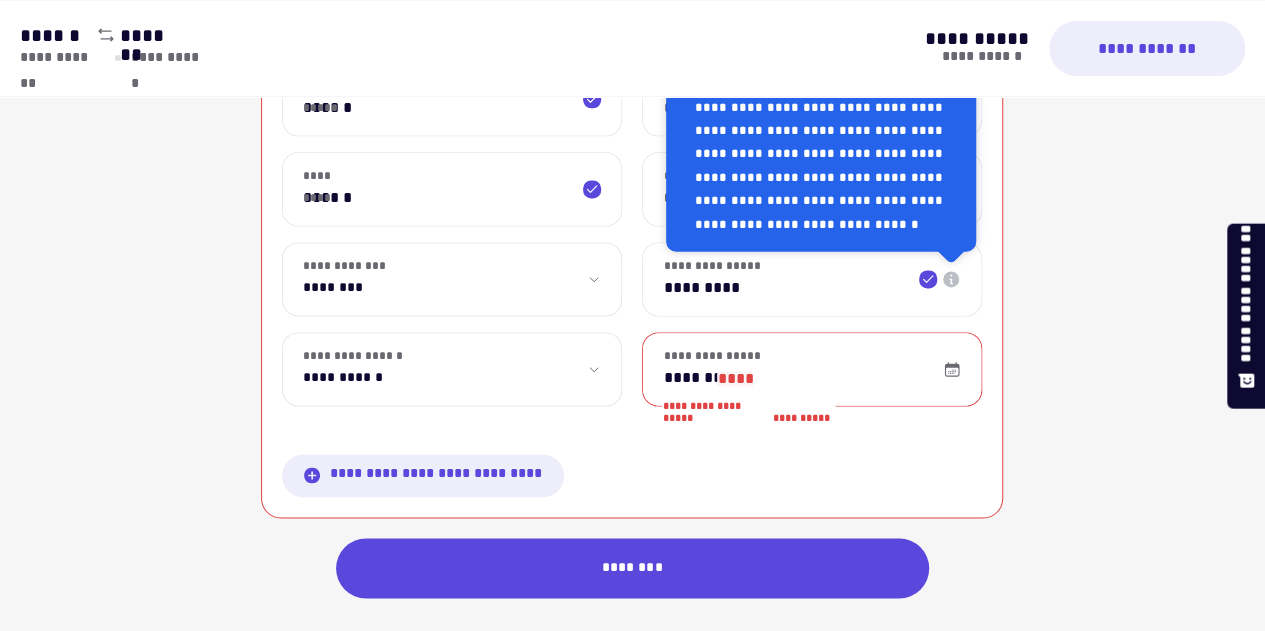click on "*********" at bounding box center [812, 279] 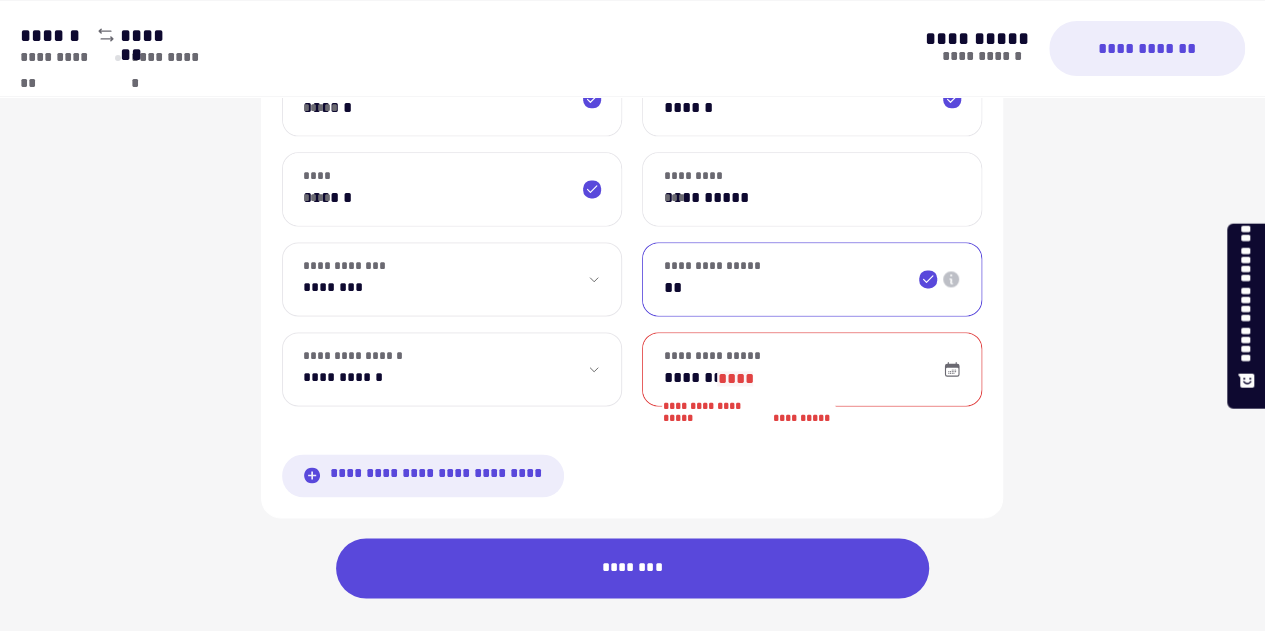 type on "*" 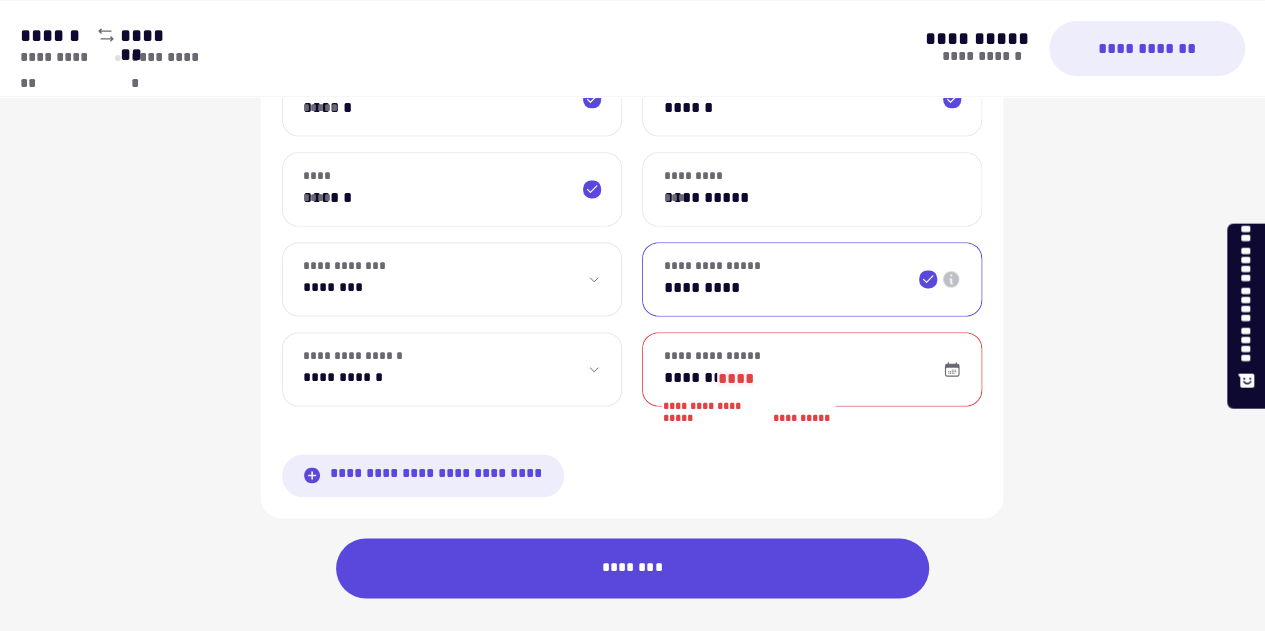 type on "*********" 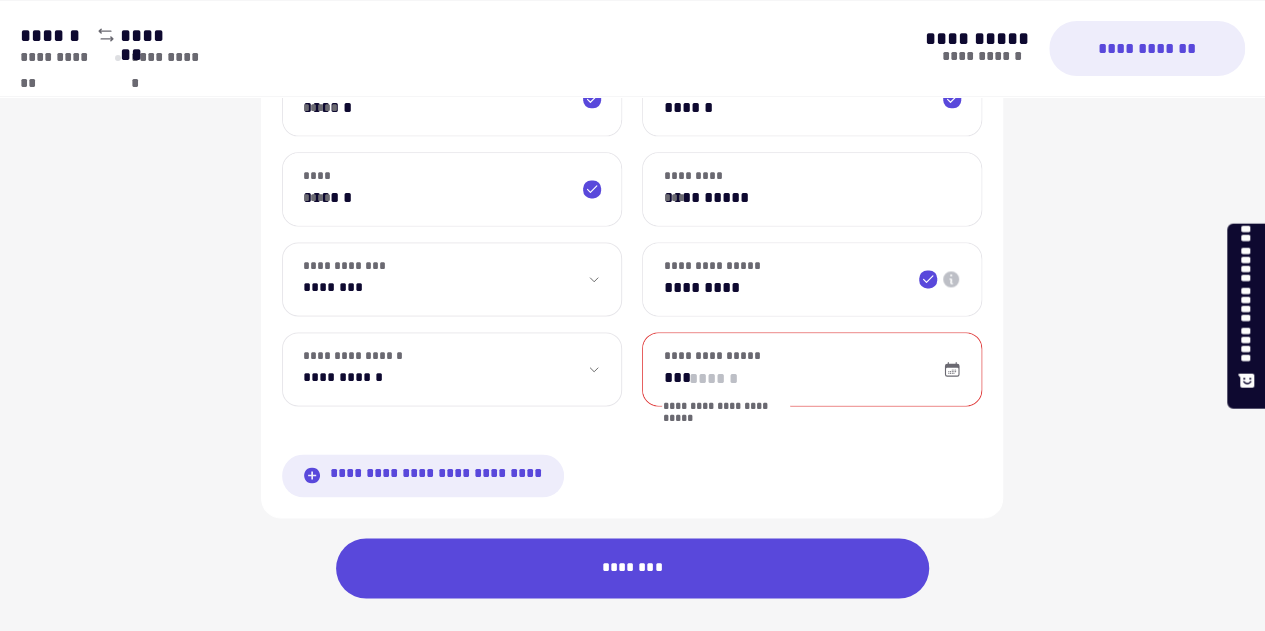type on "*" 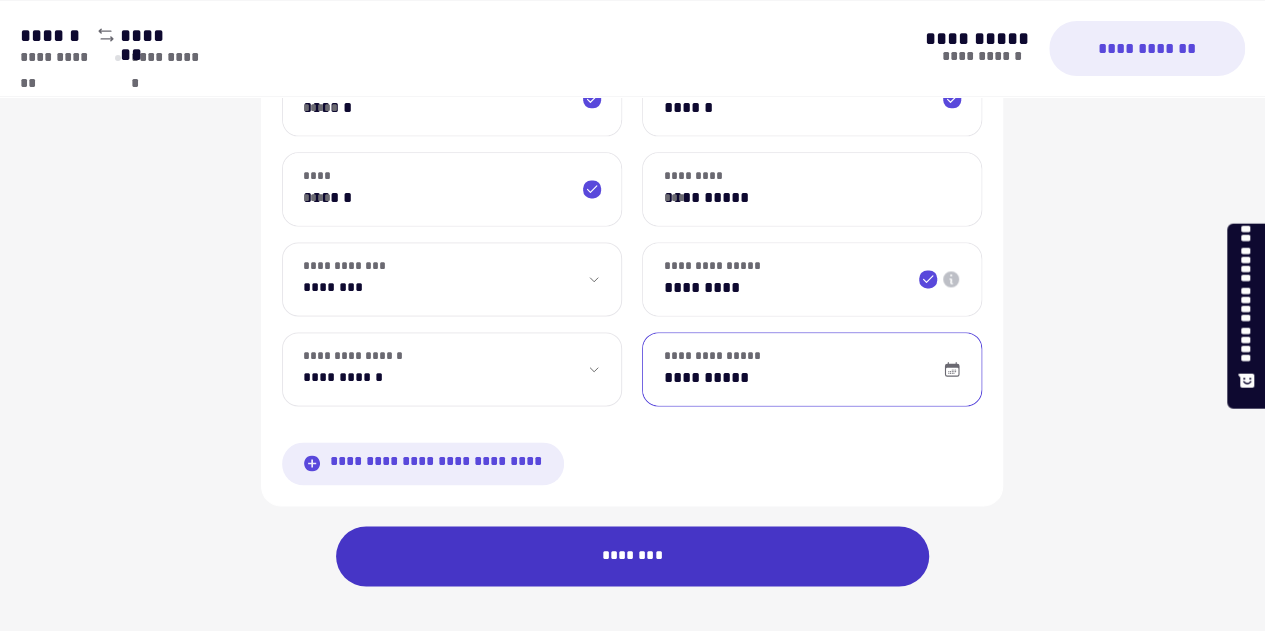 type on "**********" 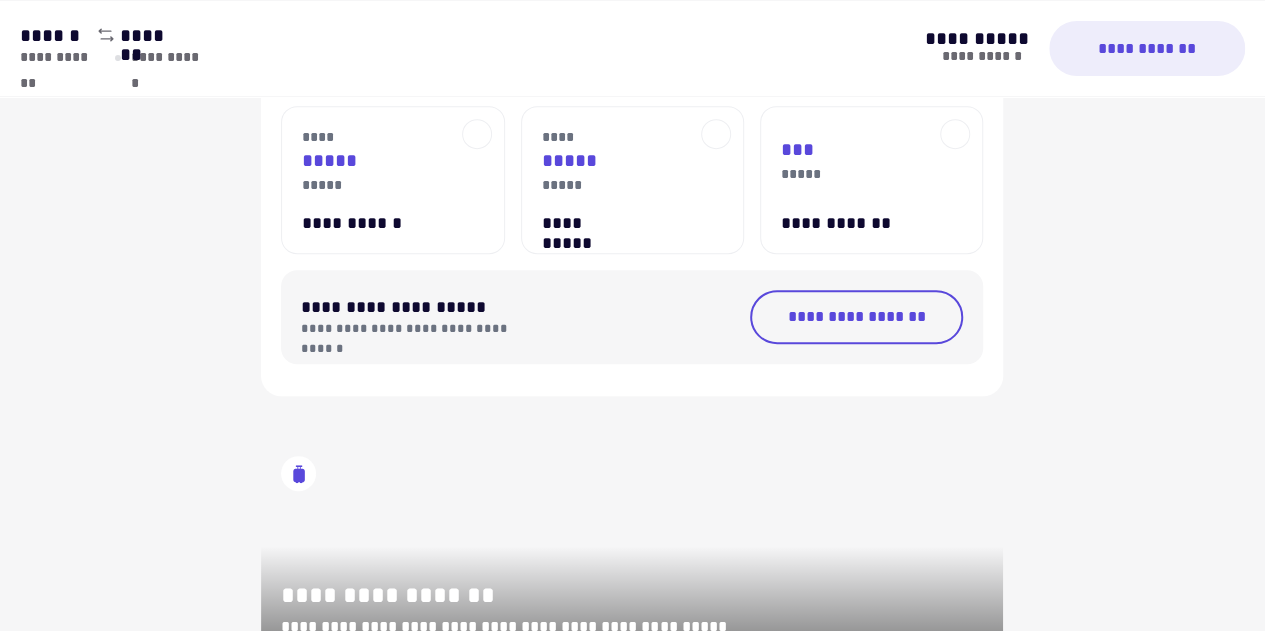 scroll, scrollTop: 451, scrollLeft: 0, axis: vertical 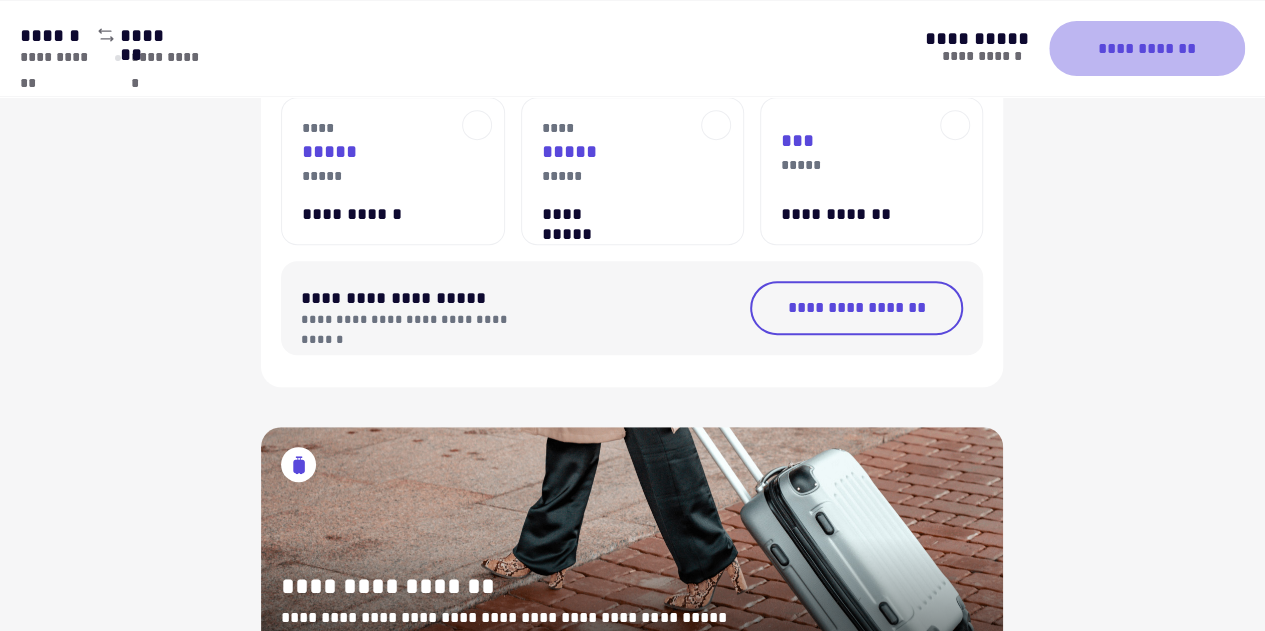 click on "**********" at bounding box center [1147, 48] 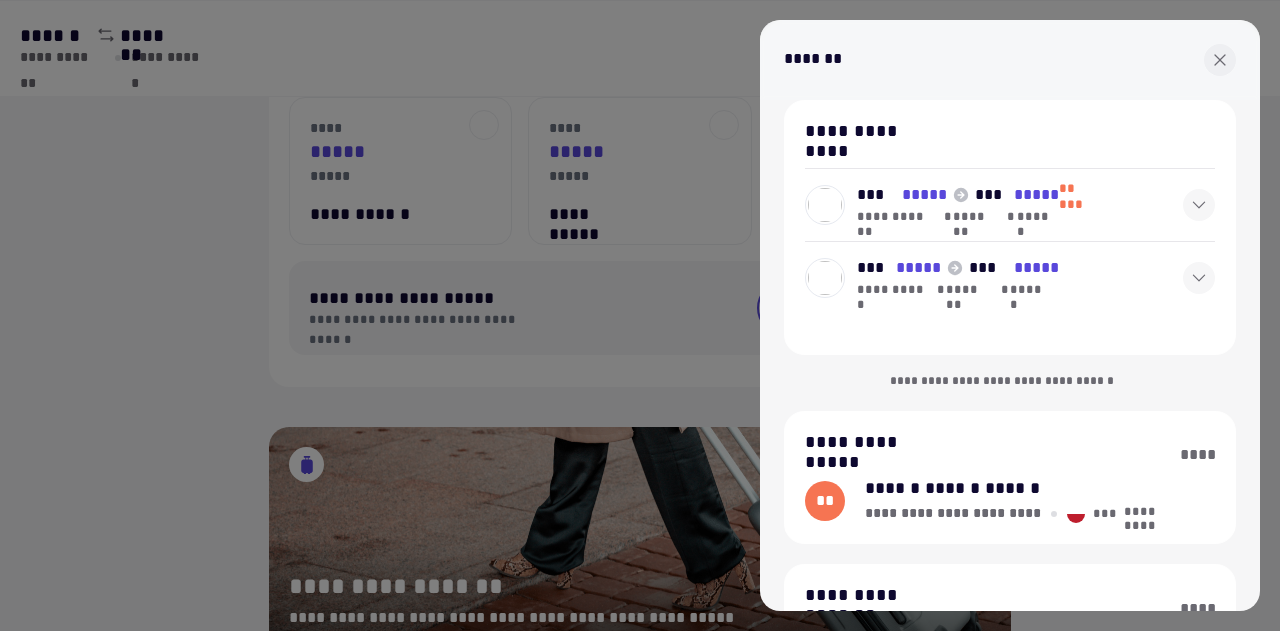 click at bounding box center (640, 315) 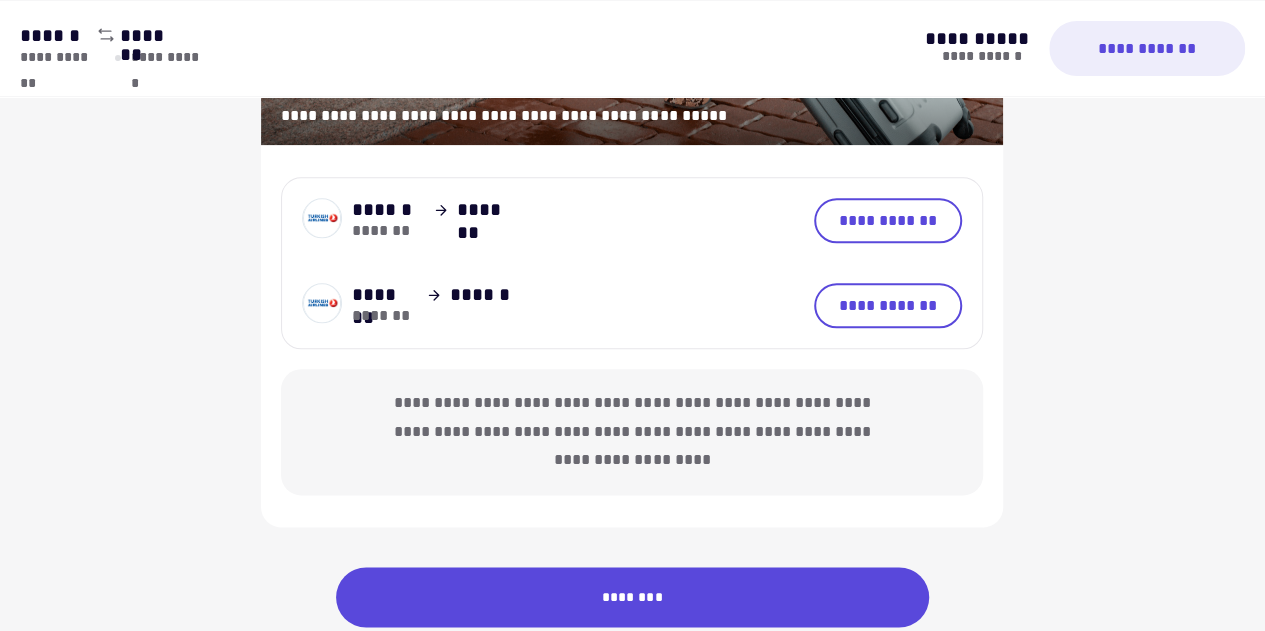 scroll, scrollTop: 1018, scrollLeft: 0, axis: vertical 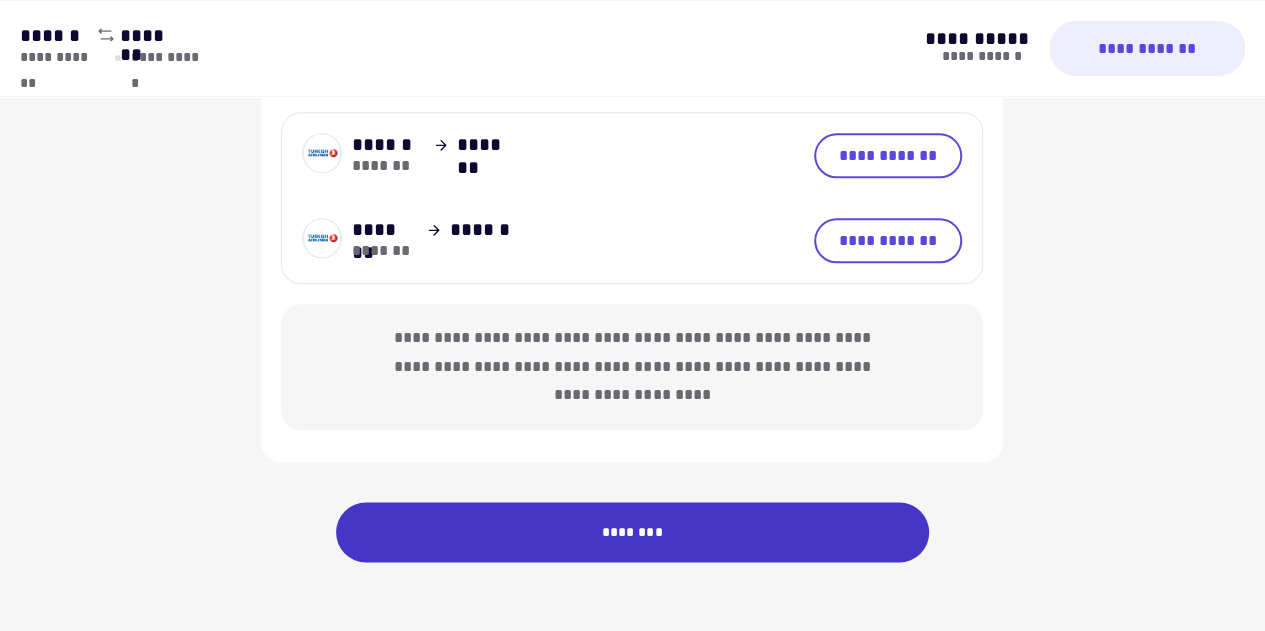 click on "********" at bounding box center (633, 532) 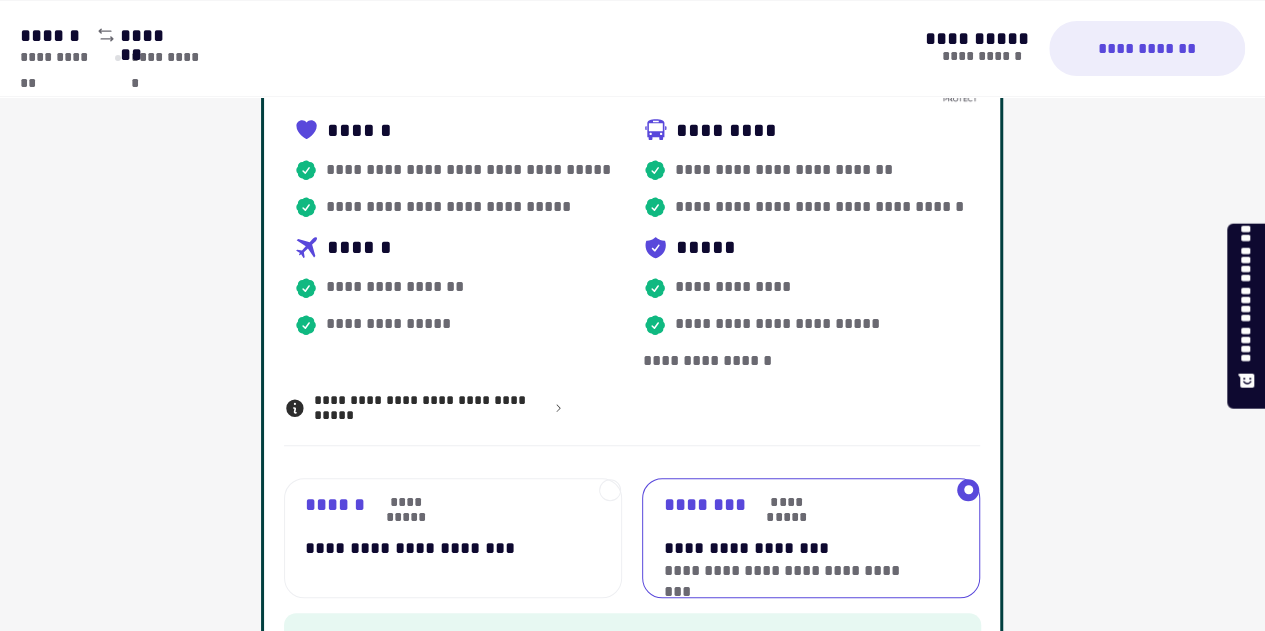 scroll, scrollTop: 525, scrollLeft: 0, axis: vertical 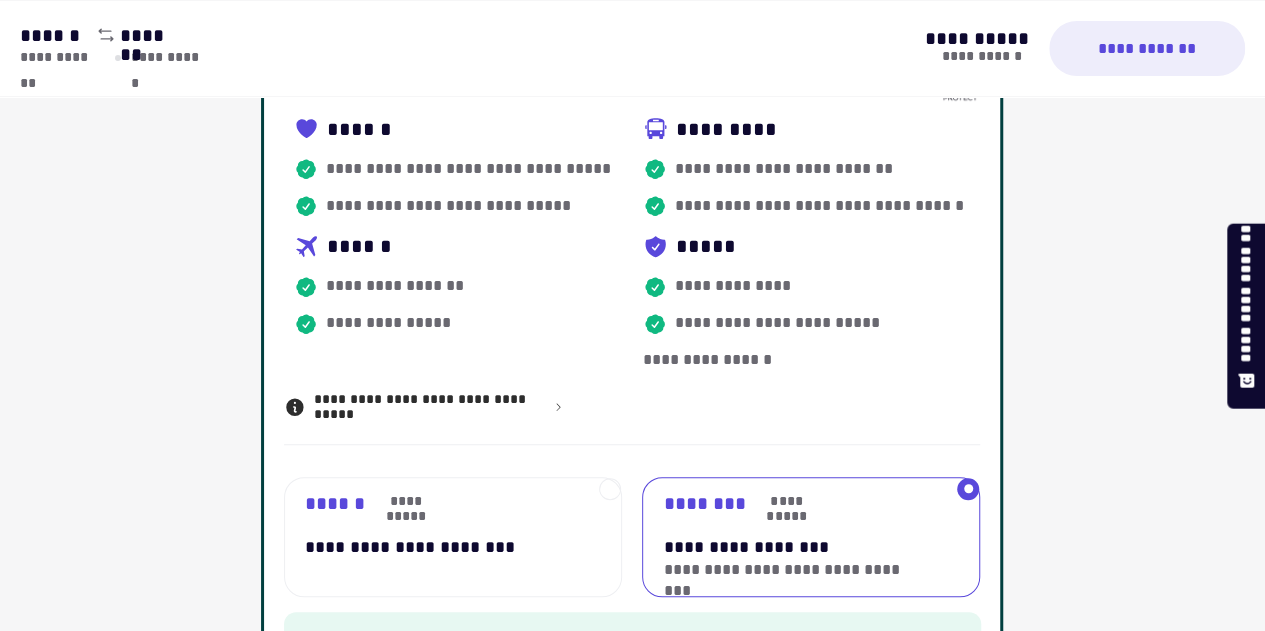 click on "**********" at bounding box center [442, 537] 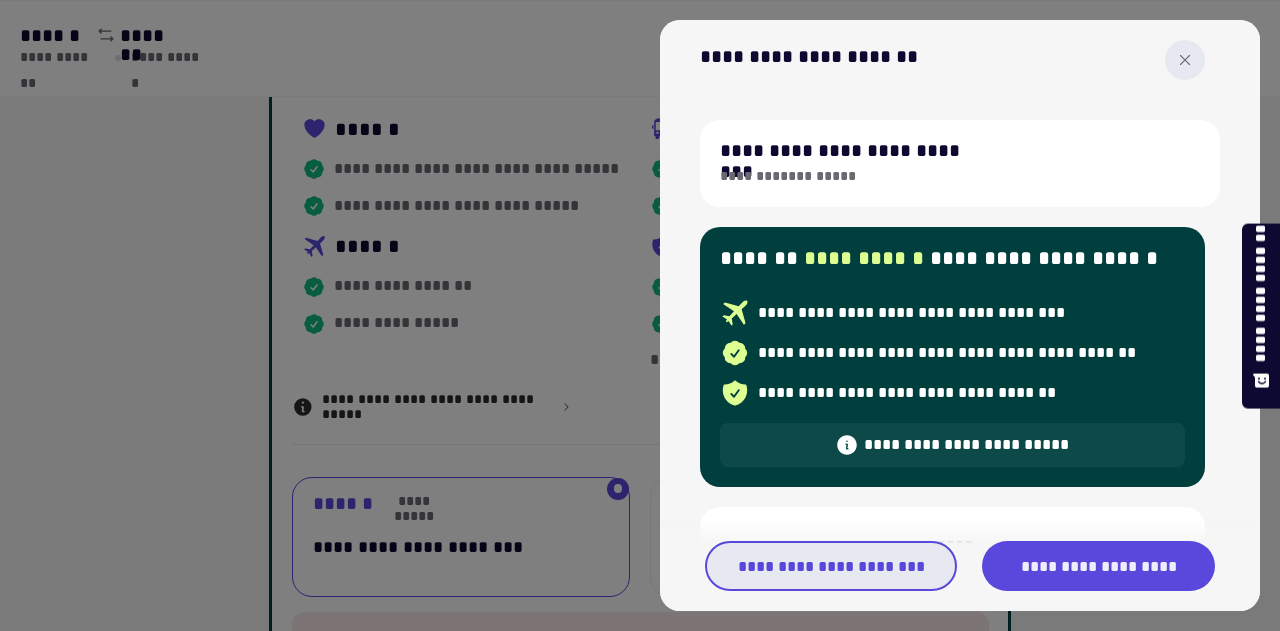click on "**********" at bounding box center [831, 566] 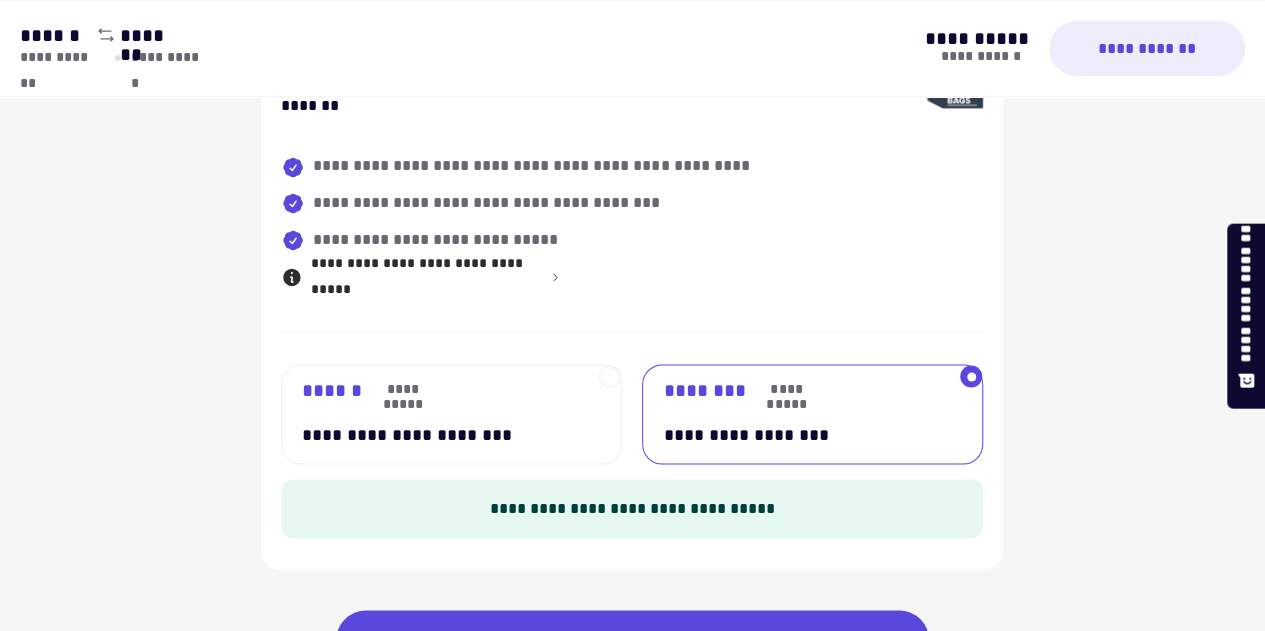 scroll, scrollTop: 1456, scrollLeft: 0, axis: vertical 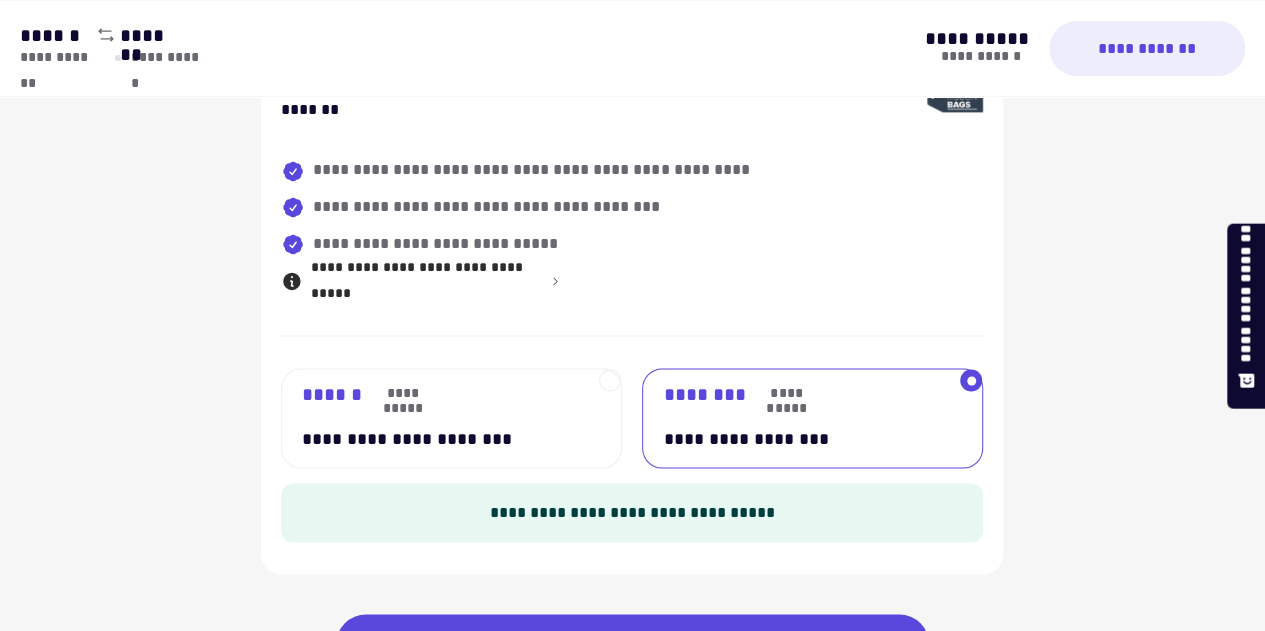 click on "**********" at bounding box center [436, 438] 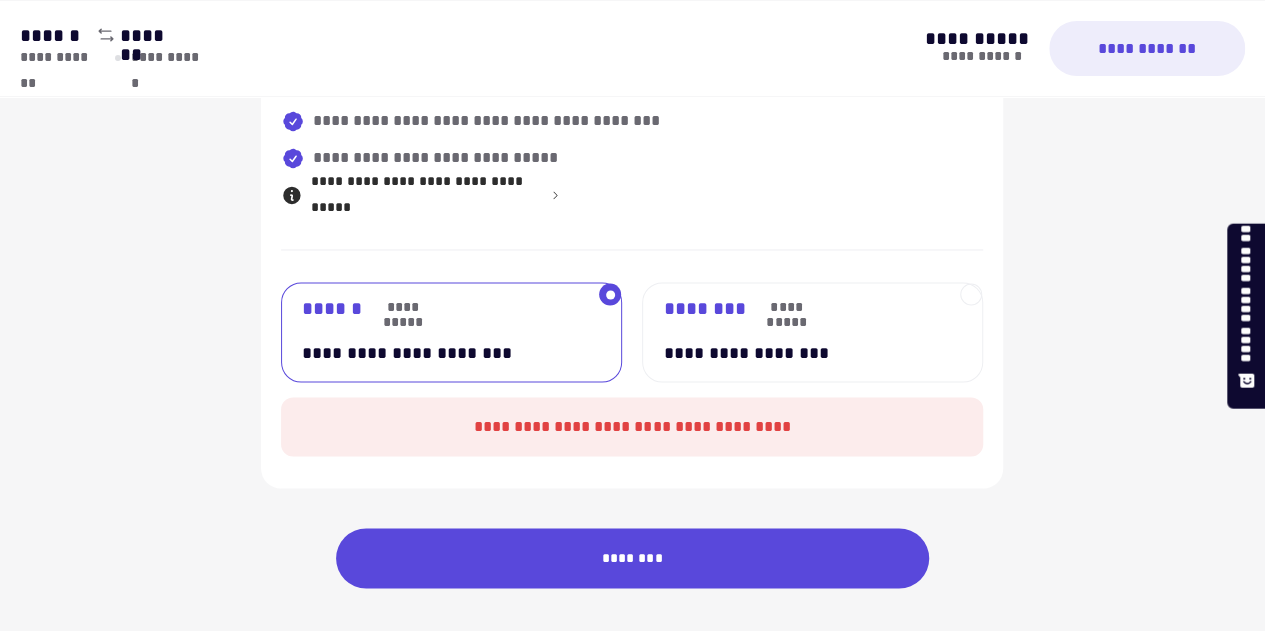 scroll, scrollTop: 1580, scrollLeft: 0, axis: vertical 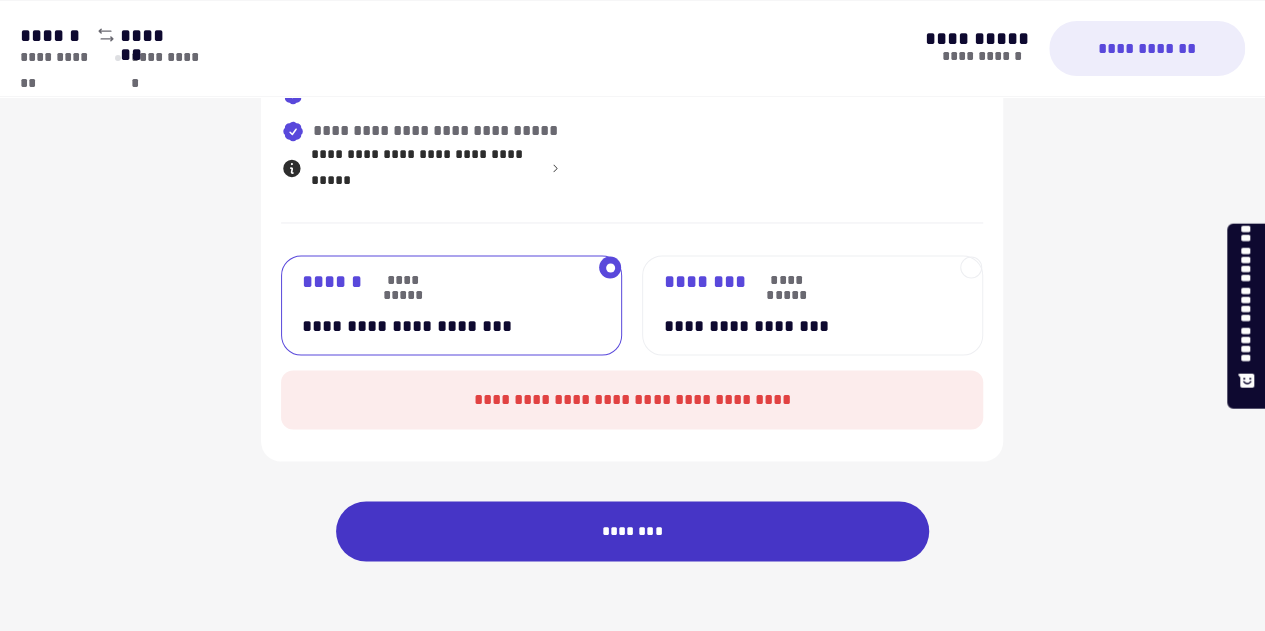 click on "********" at bounding box center [633, 531] 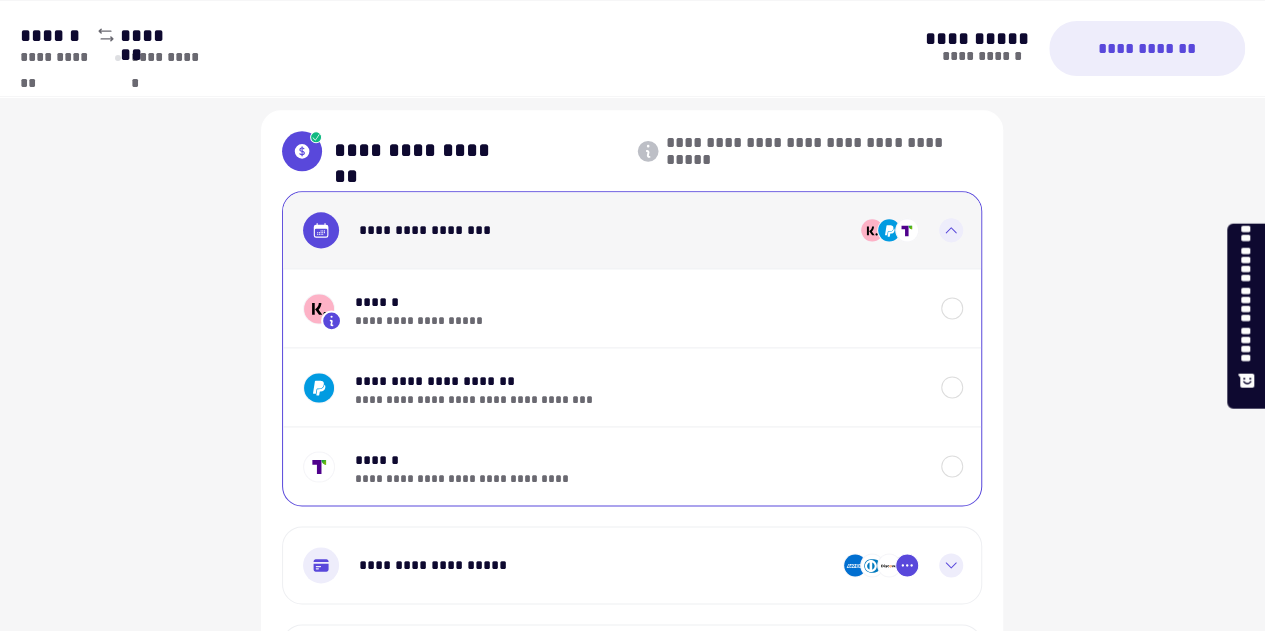 scroll, scrollTop: 1188, scrollLeft: 0, axis: vertical 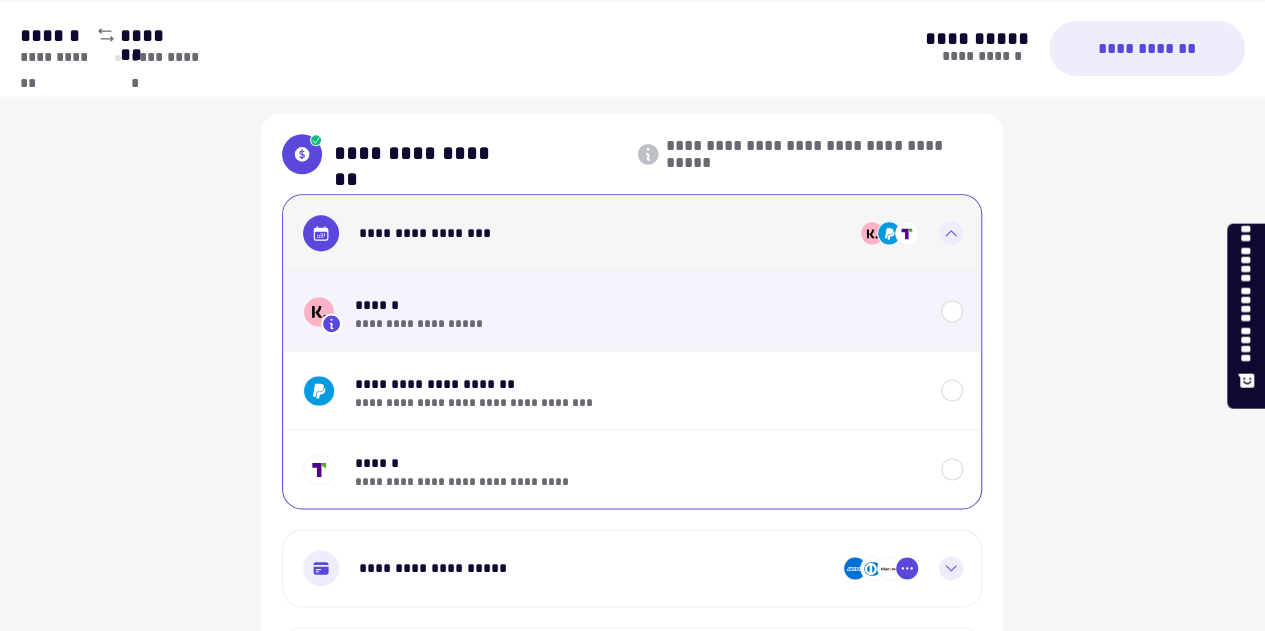 click on "**********" at bounding box center [638, 324] 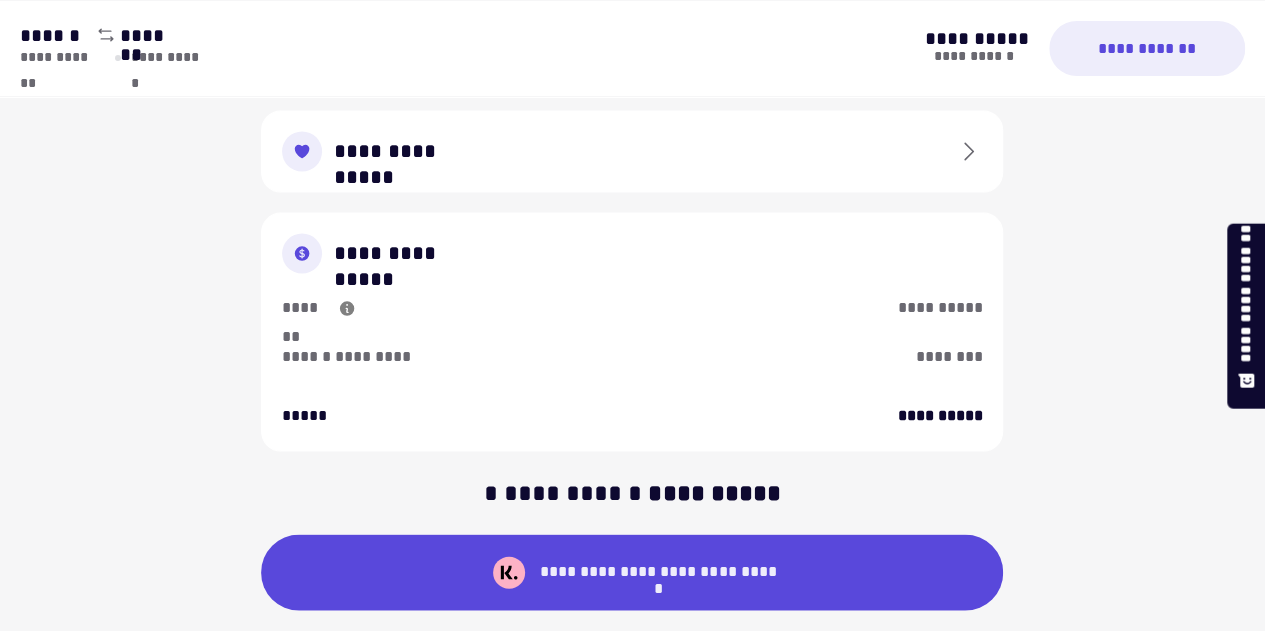 scroll, scrollTop: 1936, scrollLeft: 0, axis: vertical 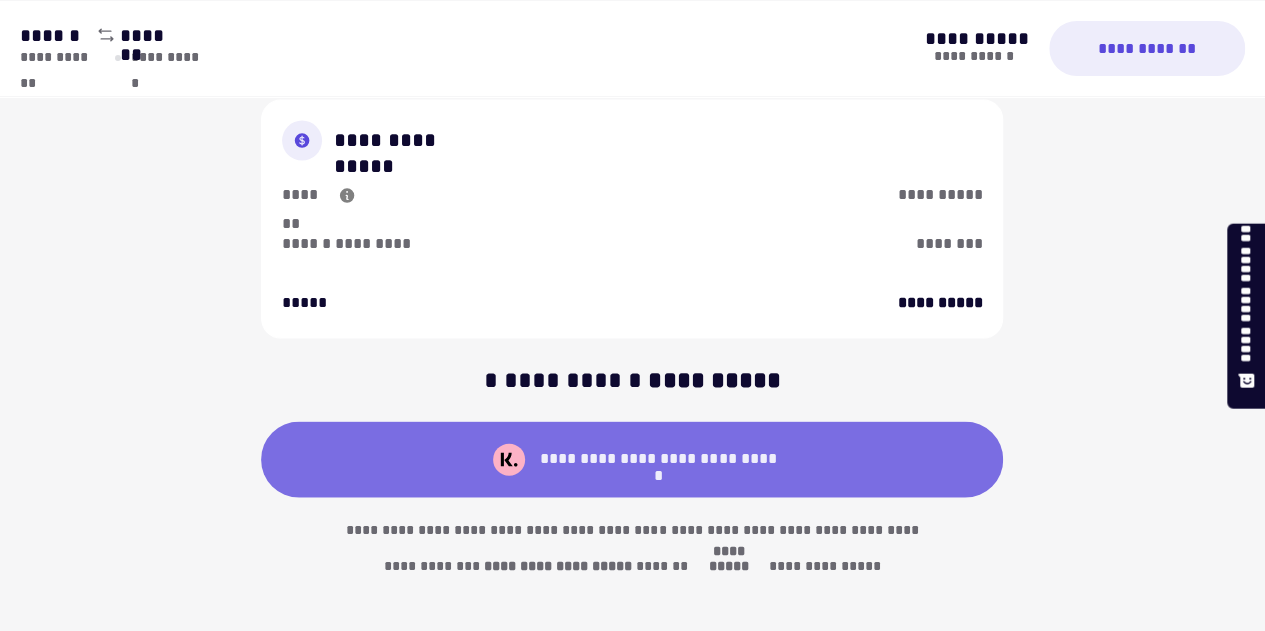 click on "**********" at bounding box center (632, 460) 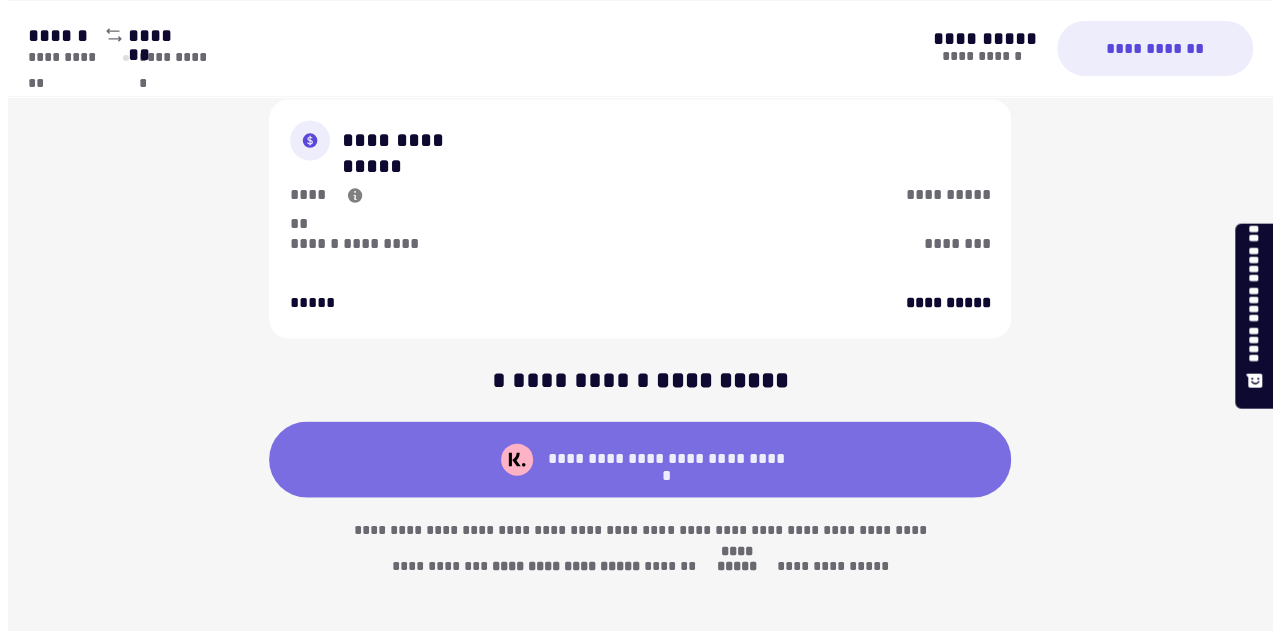 scroll, scrollTop: 1928, scrollLeft: 0, axis: vertical 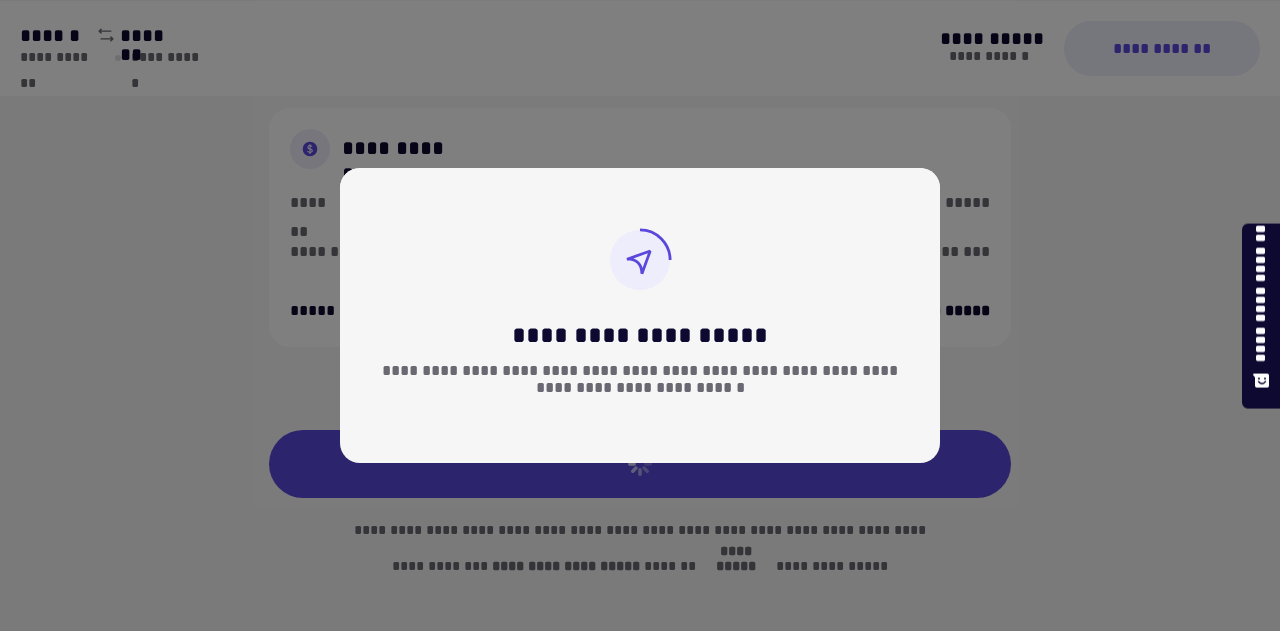 click at bounding box center [640, 315] 